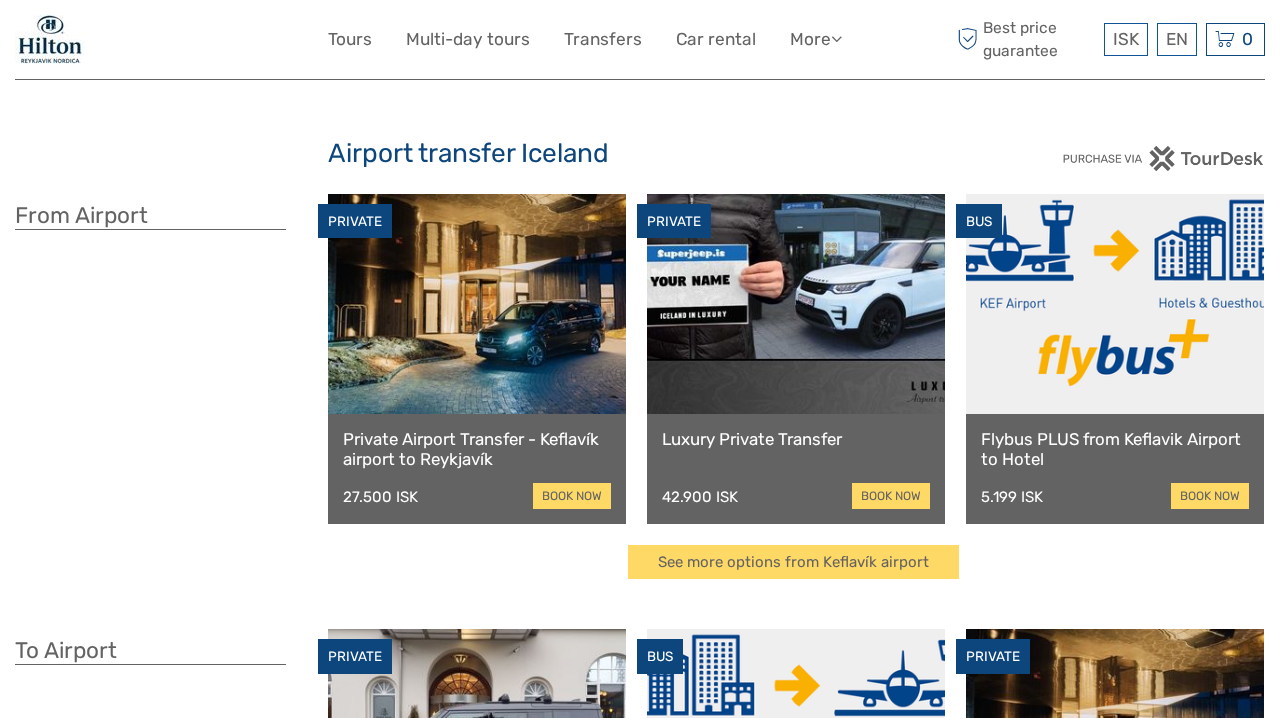 scroll, scrollTop: 0, scrollLeft: 0, axis: both 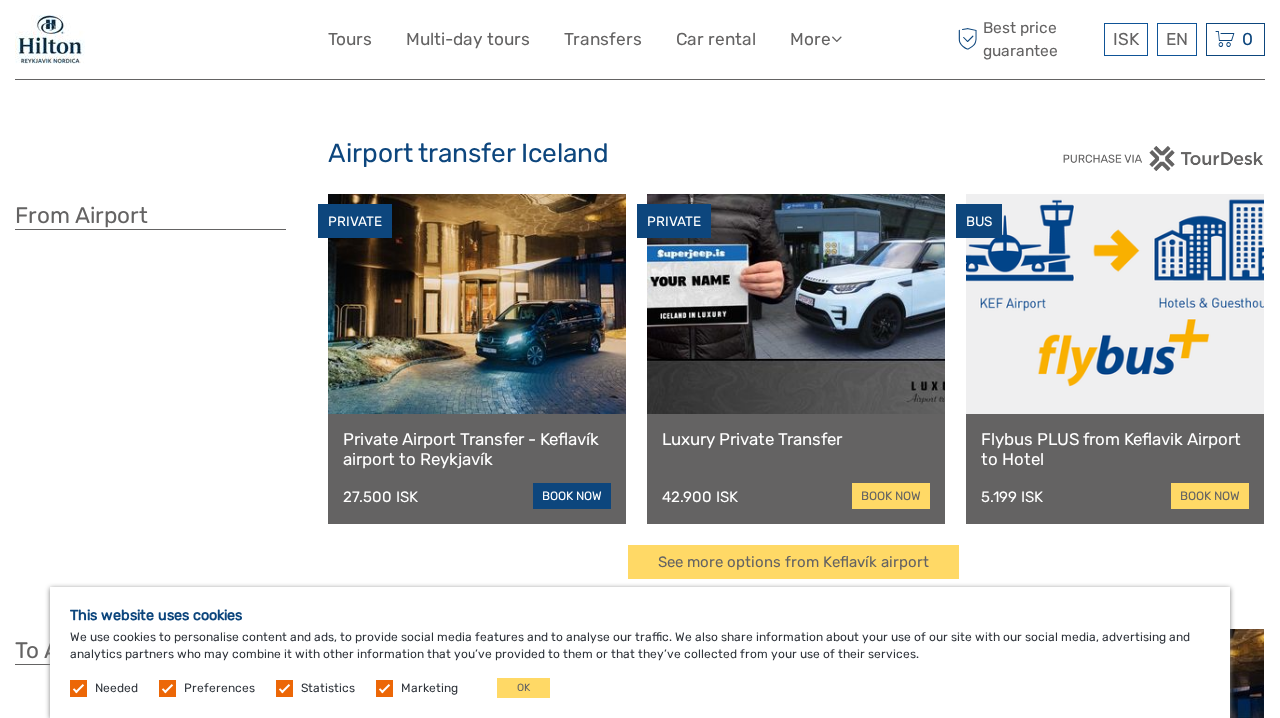 click on "book now" at bounding box center (572, 496) 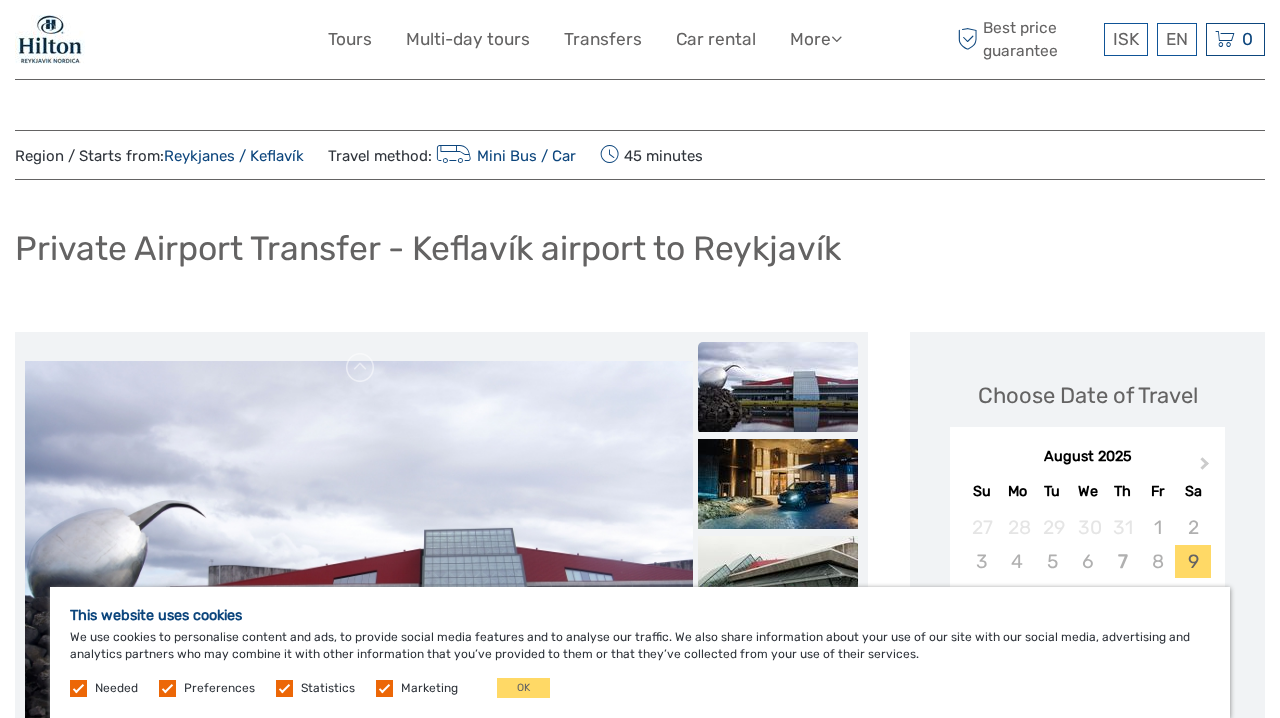 scroll, scrollTop: 0, scrollLeft: 0, axis: both 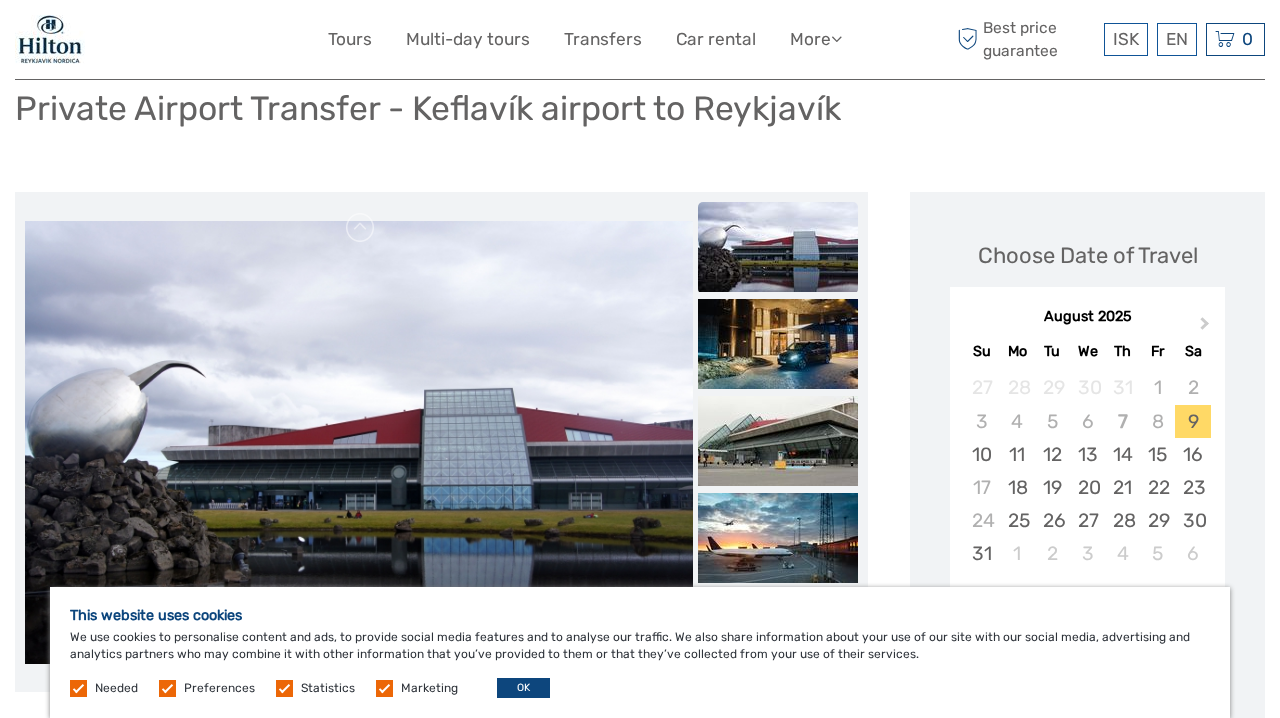 click on "OK" at bounding box center (523, 688) 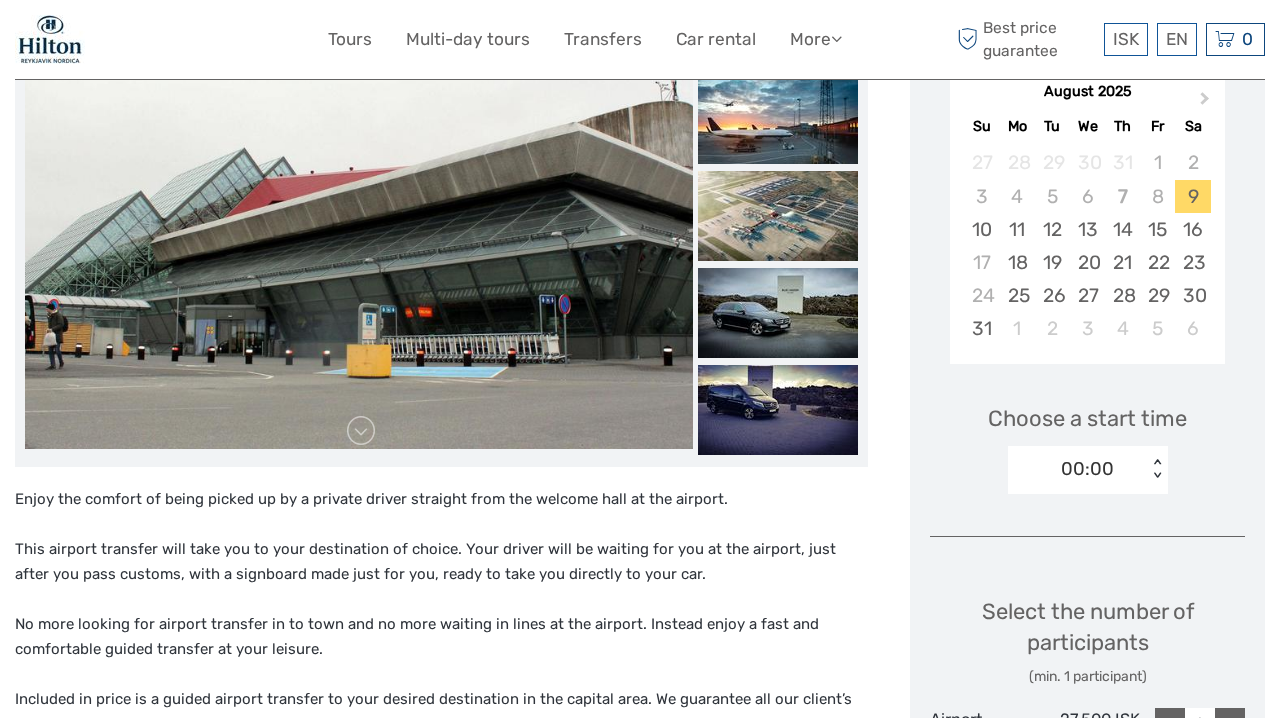 scroll, scrollTop: 369, scrollLeft: 0, axis: vertical 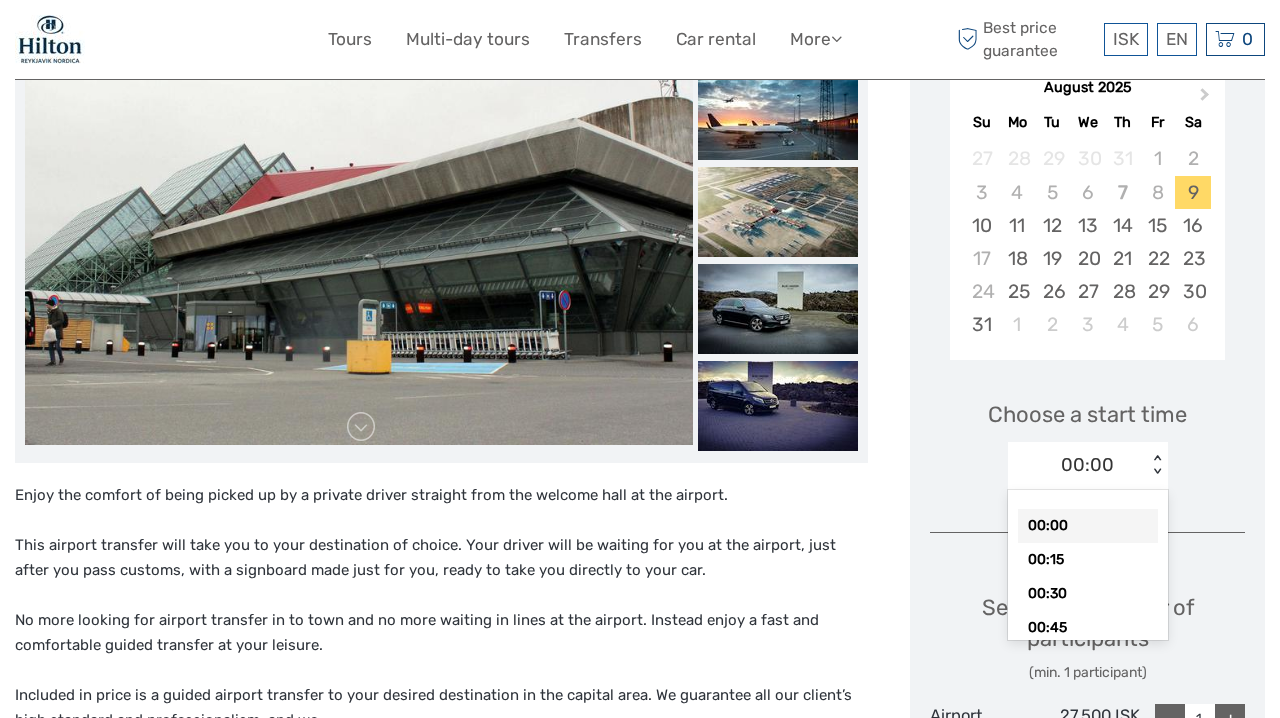 click on "00:00 < >" at bounding box center (1088, 466) 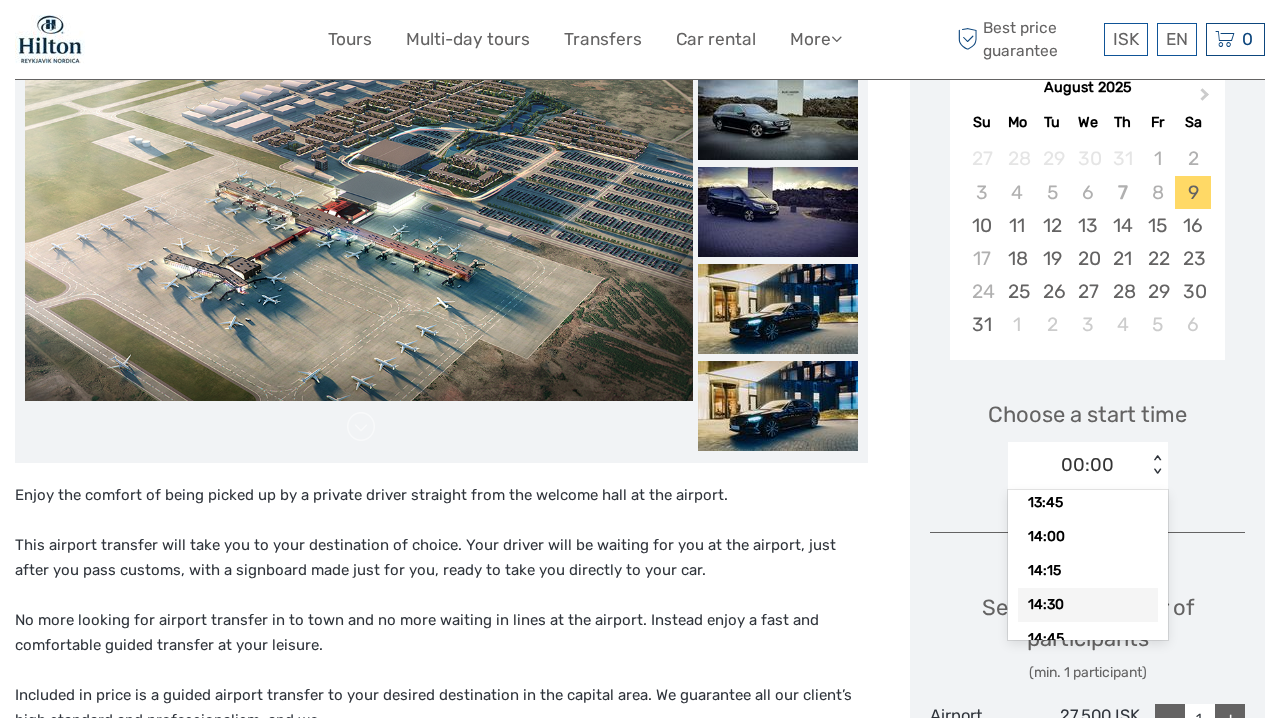 scroll, scrollTop: 1896, scrollLeft: 0, axis: vertical 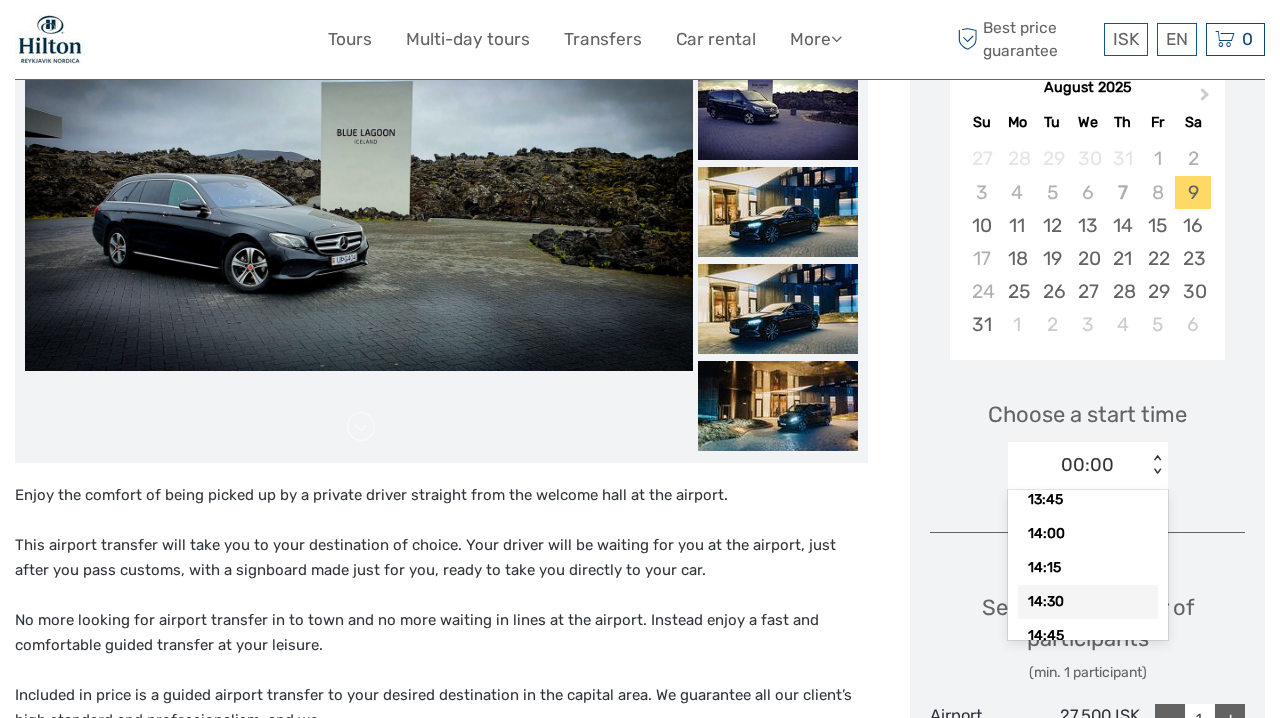click on "14:30" at bounding box center (1088, 602) 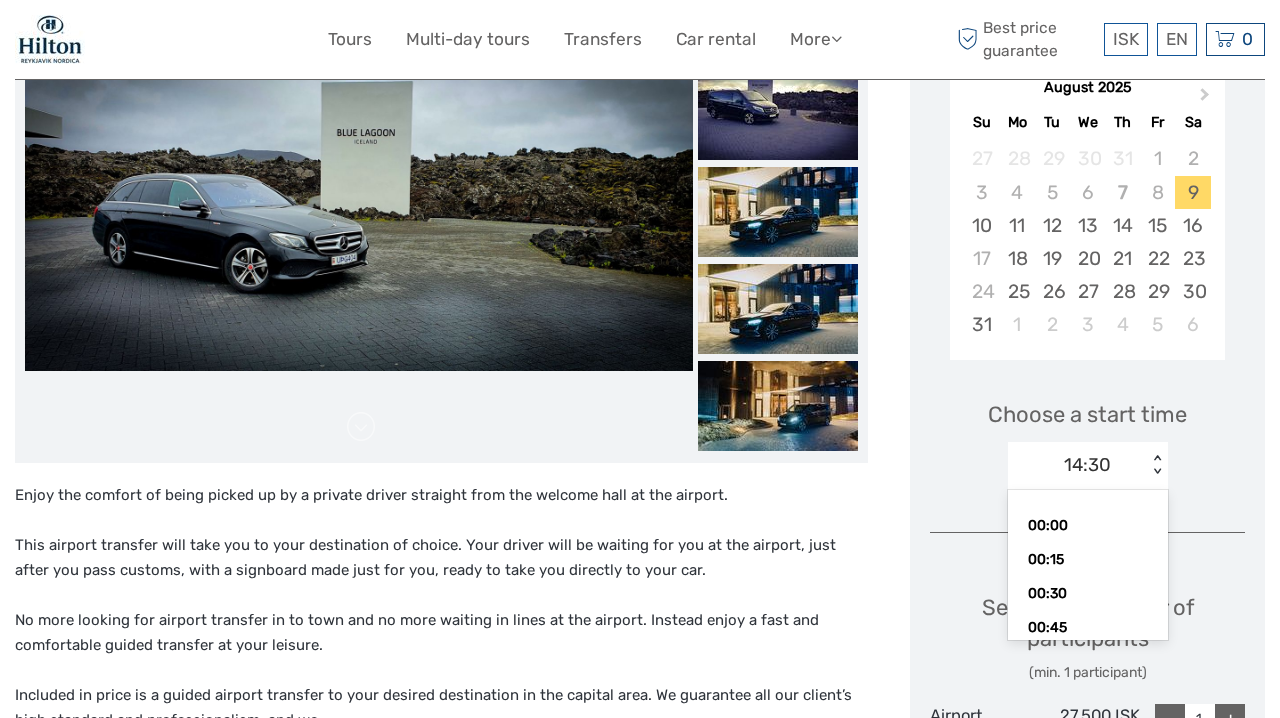 click on "< >" at bounding box center [1156, 465] 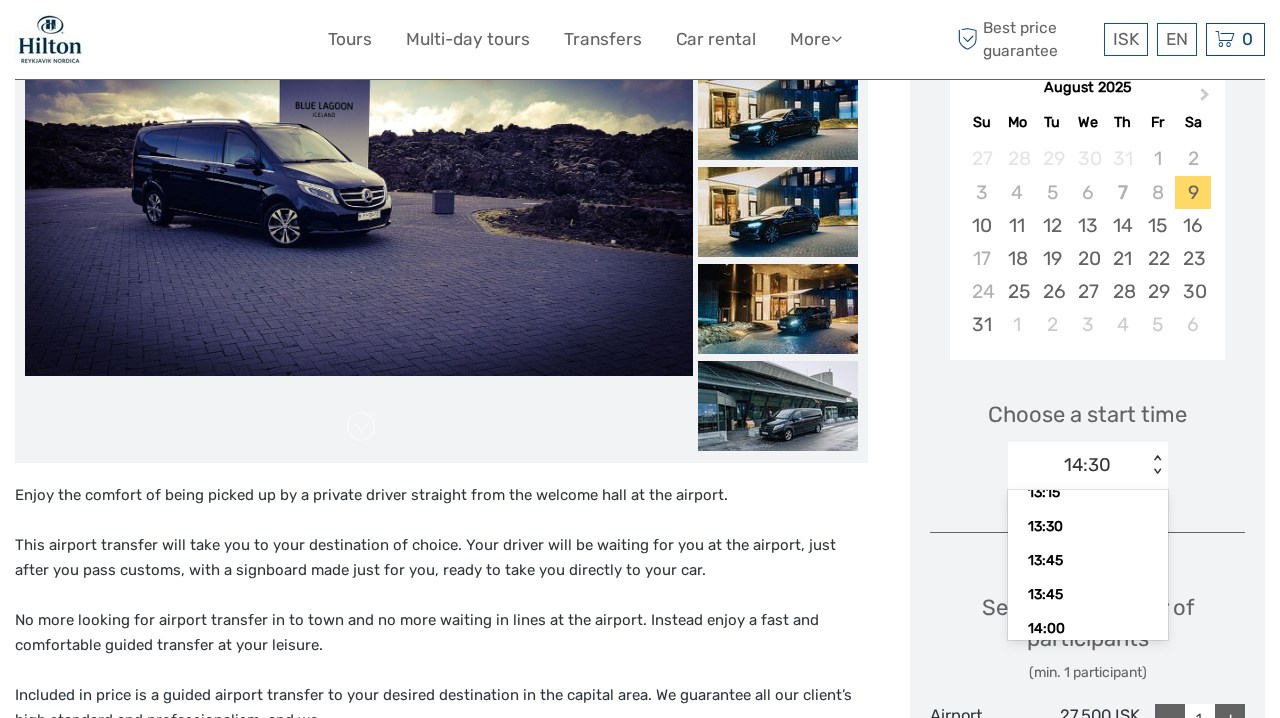 scroll, scrollTop: 1805, scrollLeft: 0, axis: vertical 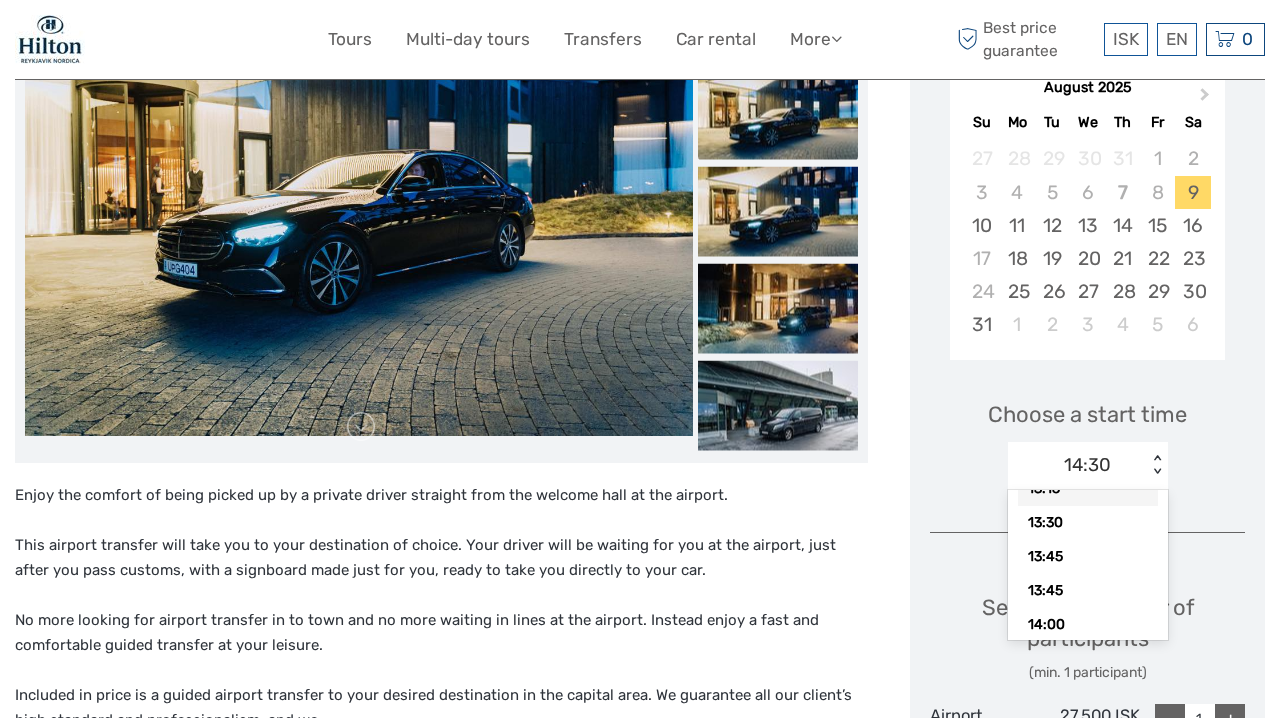 click on "Choose a start time option 14:30, selected. option 13:15 focused, 53 of 96. 96 results available. Use Up and Down to choose options, press Enter to select the currently focused option, press Escape to exit the menu, press Tab to select the option and exit the menu. 14:30 < > 00:00 00:15 00:30 00:45 01:00 01:15 01:30 01:45 02:00 02:15 02:30 02:45 03:00 03:15 03:30 03:45 04:00 04:15 04:30 04:45 05:00 05:15 05:30 05:45 06:00 06:15 06:30 06:45 07:00 07:15 07:30 07:45 08:00 08:15 08:30 08:45 09:00 09:15 09:30 09:45 10:15 10:30 10:45 11:00 11:15 11:30 11:45 12:00 12:15 12:30 12:45 13:00 13:15 13:30 13:45 13:45 14:00 14:15 14:30 14:45 15:00 15:15 15:30 15:45 16:00 16:15 16:30 16:45 17:00 17:15 17:30 17:45 18:00 18:15 18:30 18:45 19:00 19:15 19:30 19:45 20:00 20:15 20:30 20:45 21:00 21:15 21:30 21:45 22:00 22:15 22:30 22:45 23:00 23:15 23:30 23:45" at bounding box center (1087, 436) 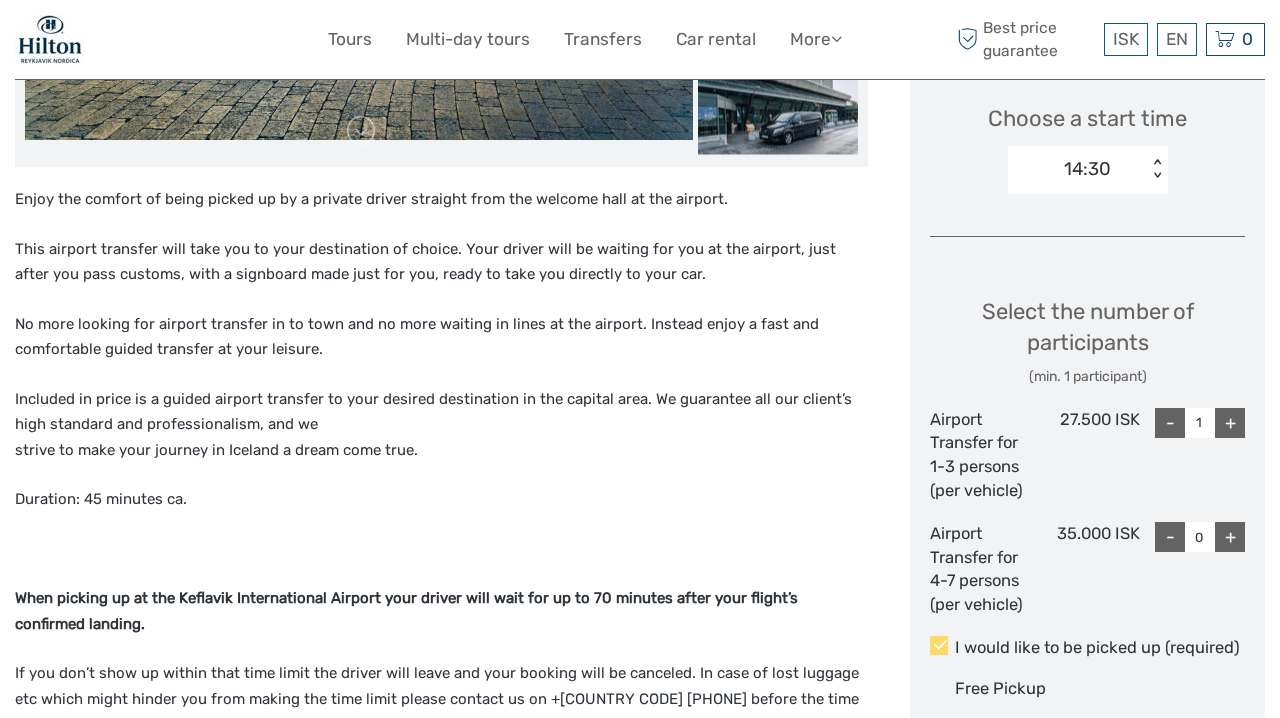 scroll, scrollTop: 667, scrollLeft: 0, axis: vertical 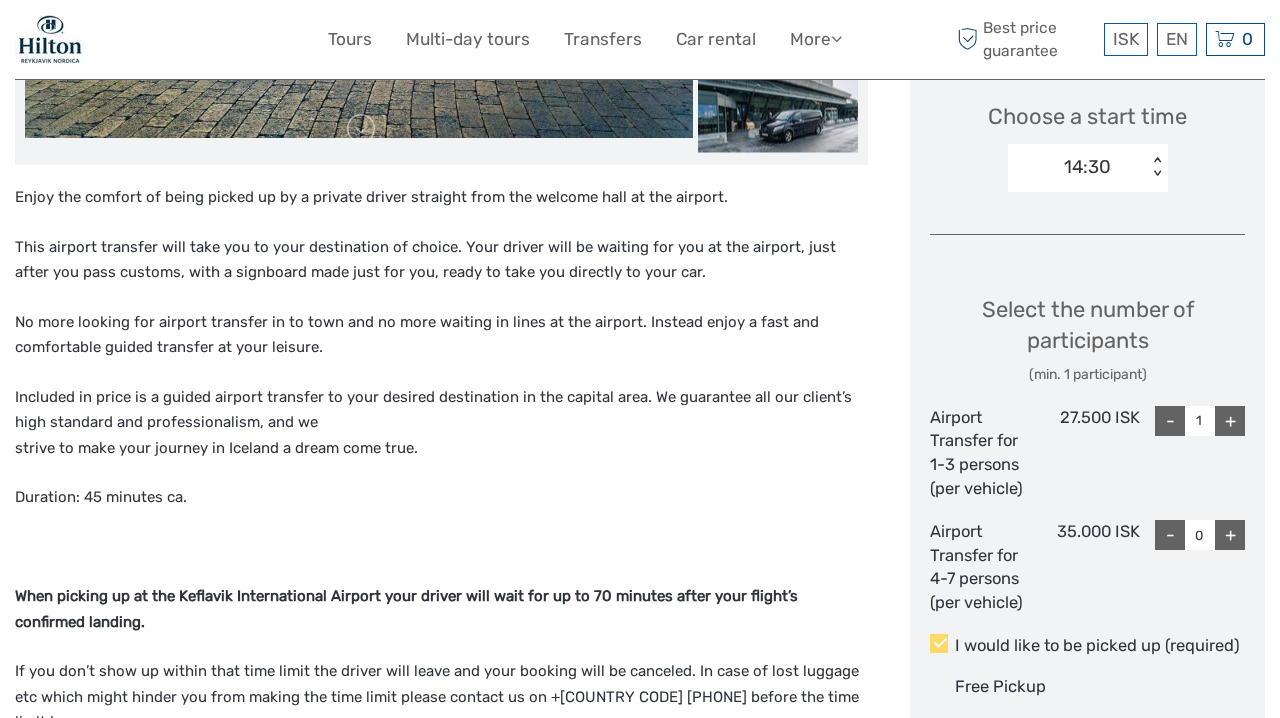 click on "+" at bounding box center [1230, 421] 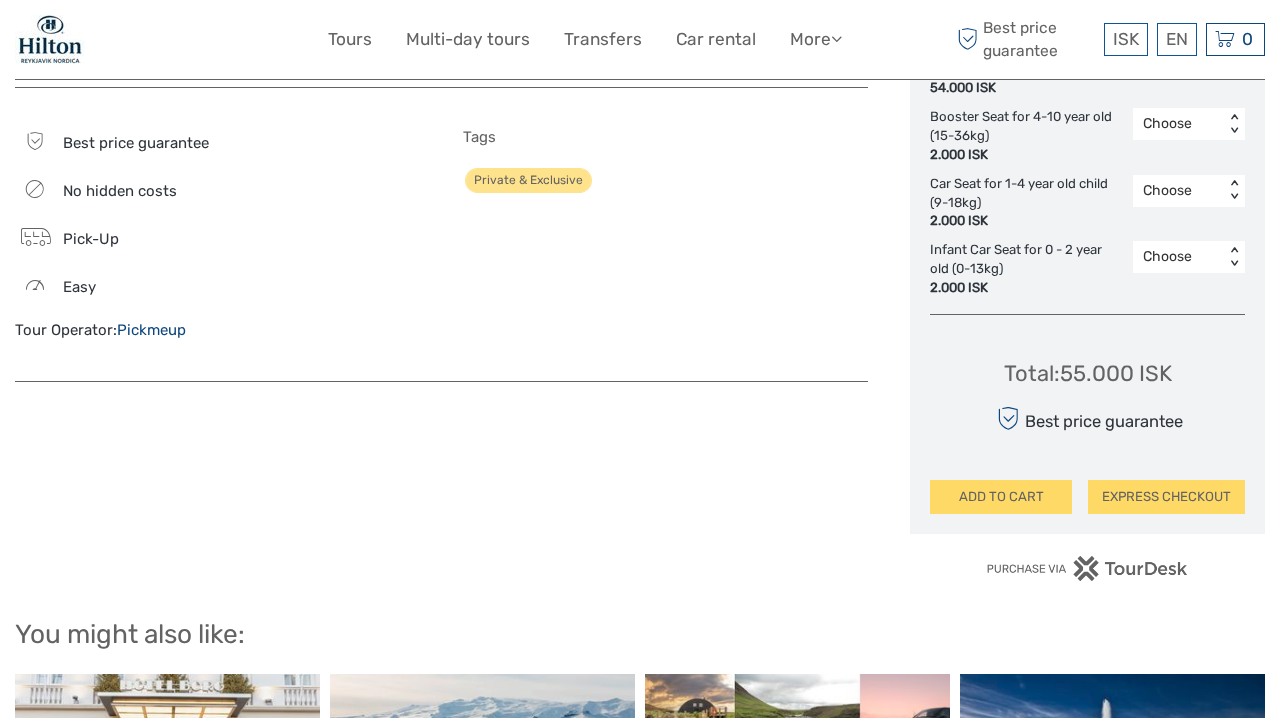 scroll, scrollTop: 1463, scrollLeft: 0, axis: vertical 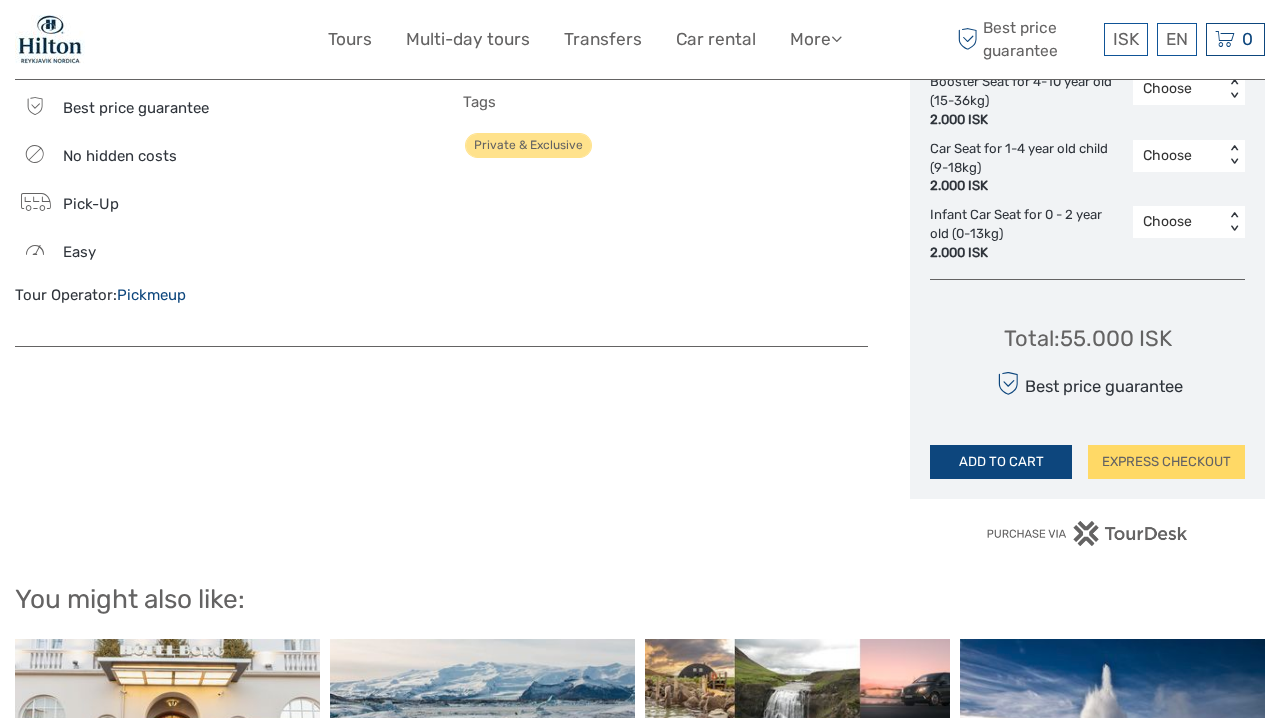 click on "ADD TO CART" at bounding box center [1001, 462] 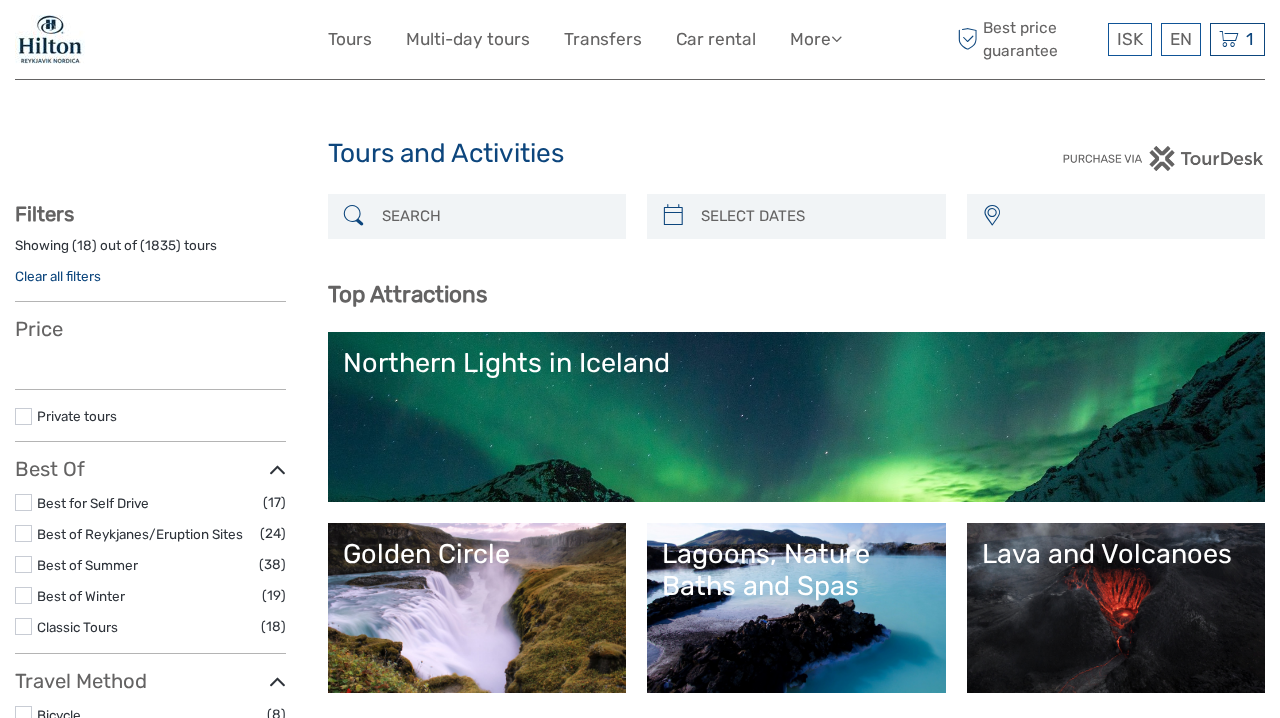 select 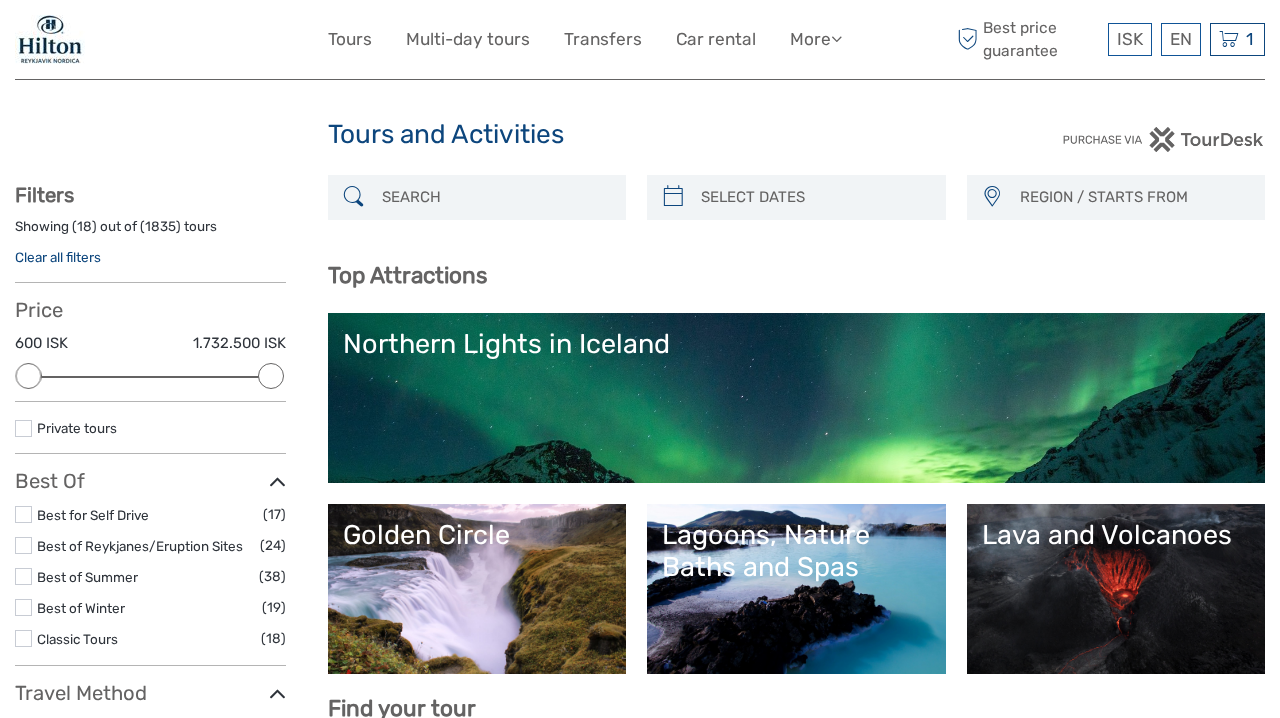 scroll, scrollTop: 60, scrollLeft: 0, axis: vertical 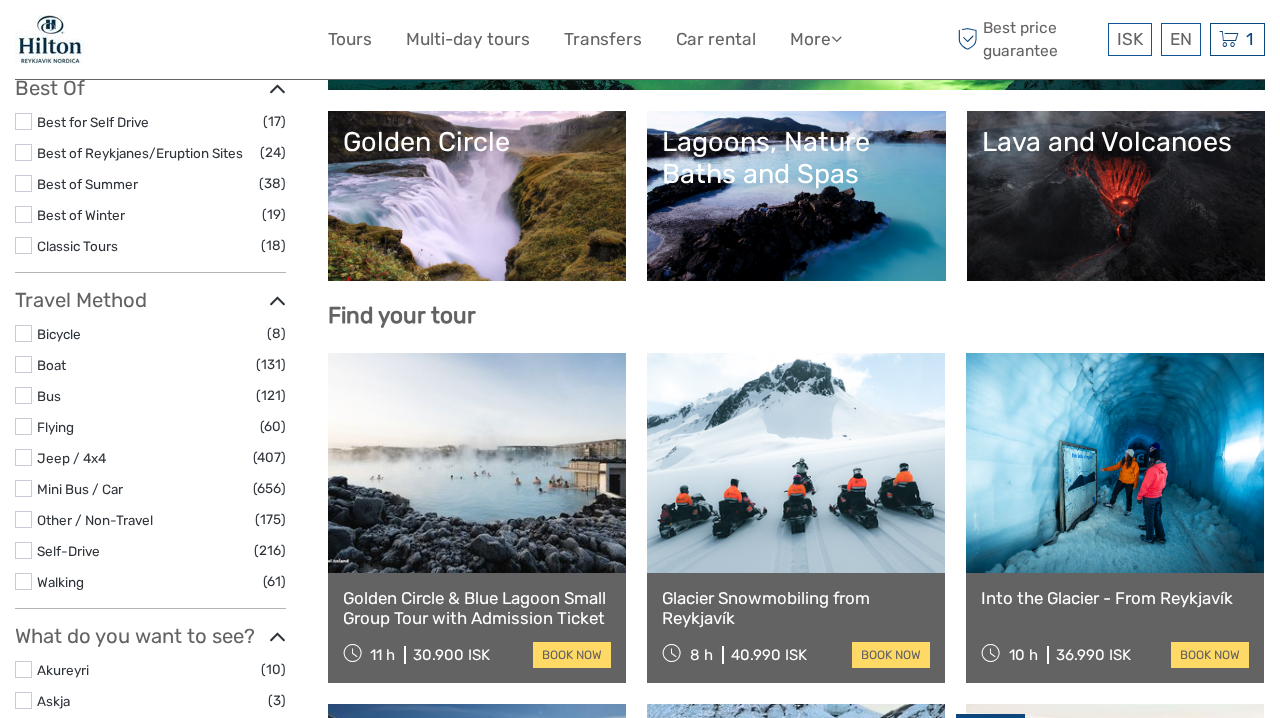 click on "Golden Circle" at bounding box center (477, 196) 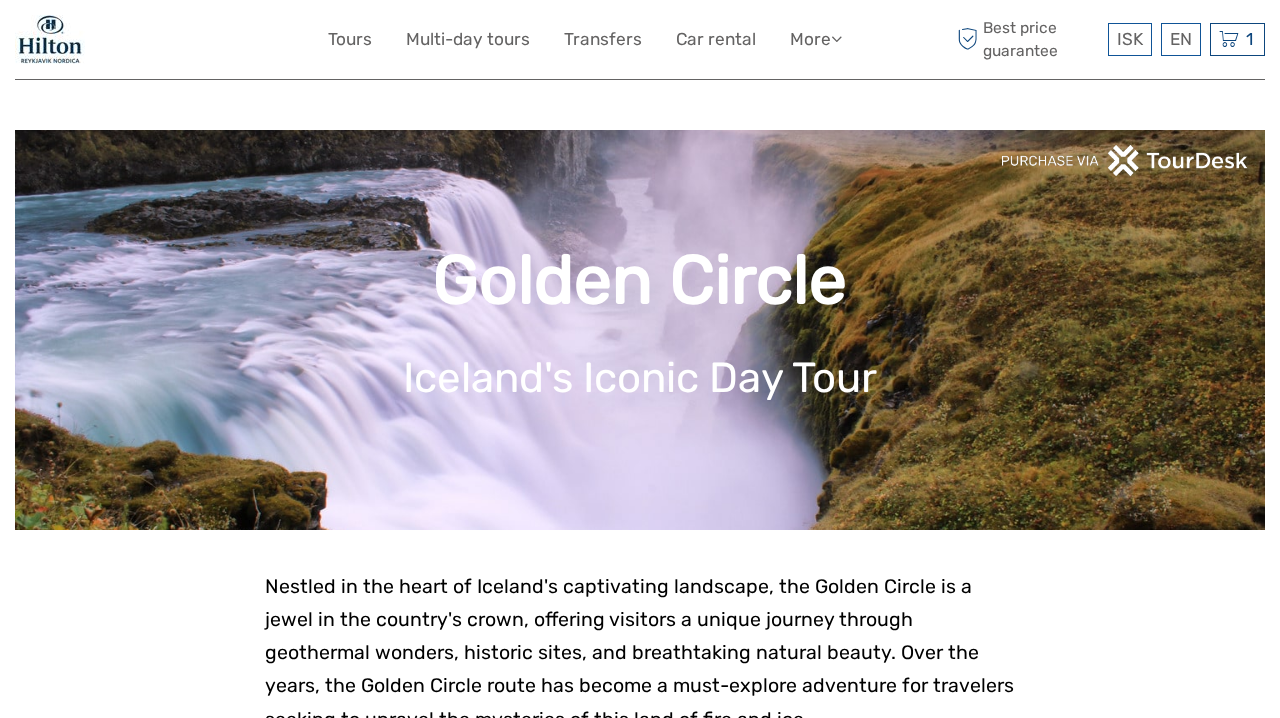scroll, scrollTop: 0, scrollLeft: 0, axis: both 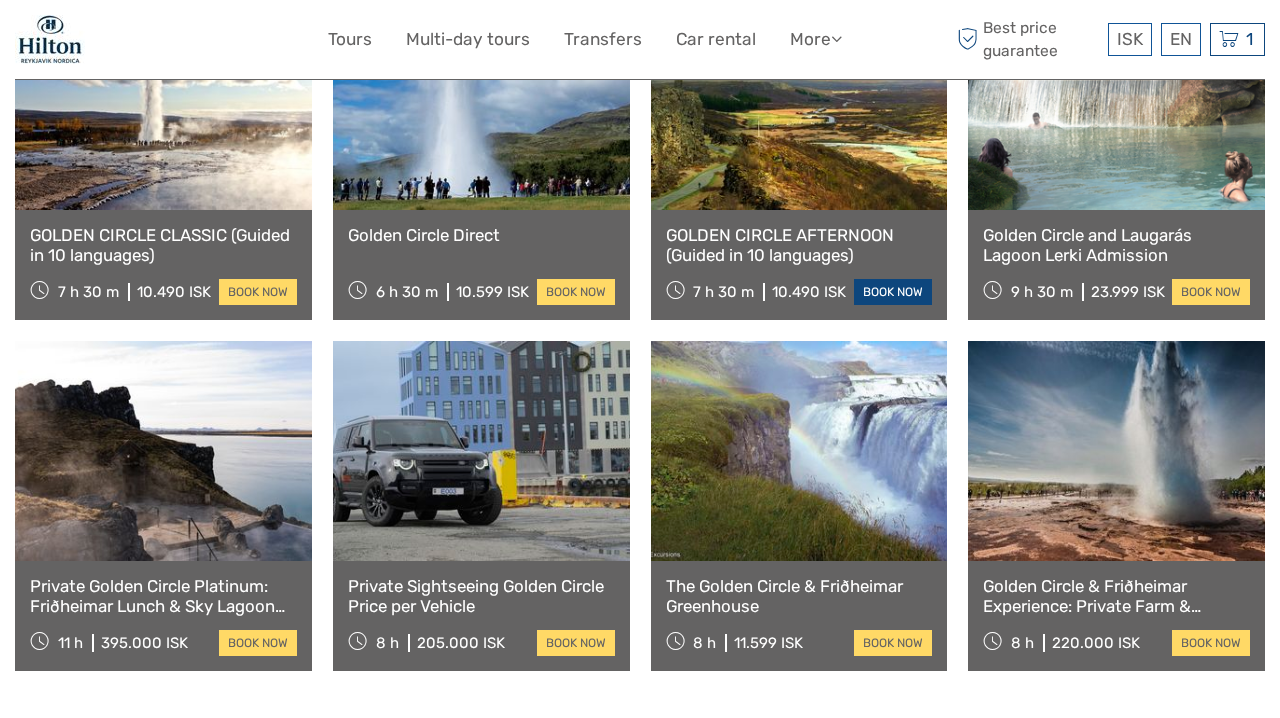 click on "book now" at bounding box center [893, 292] 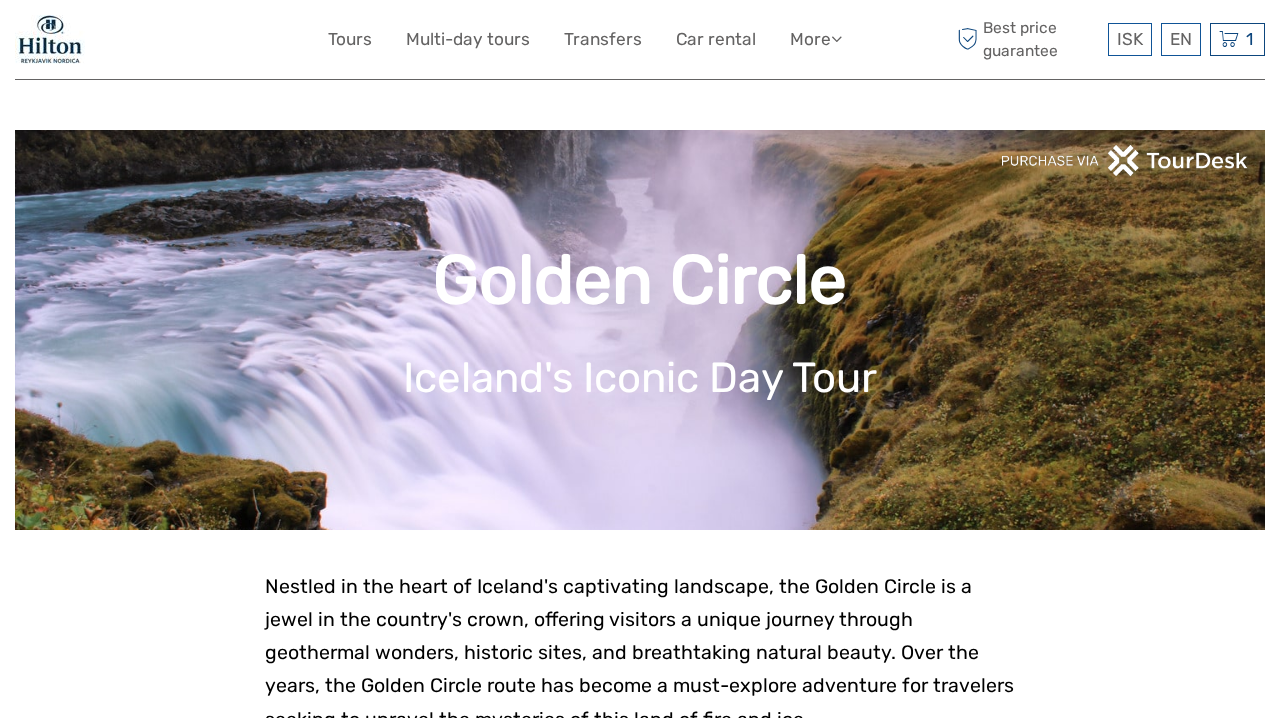 scroll, scrollTop: 0, scrollLeft: 0, axis: both 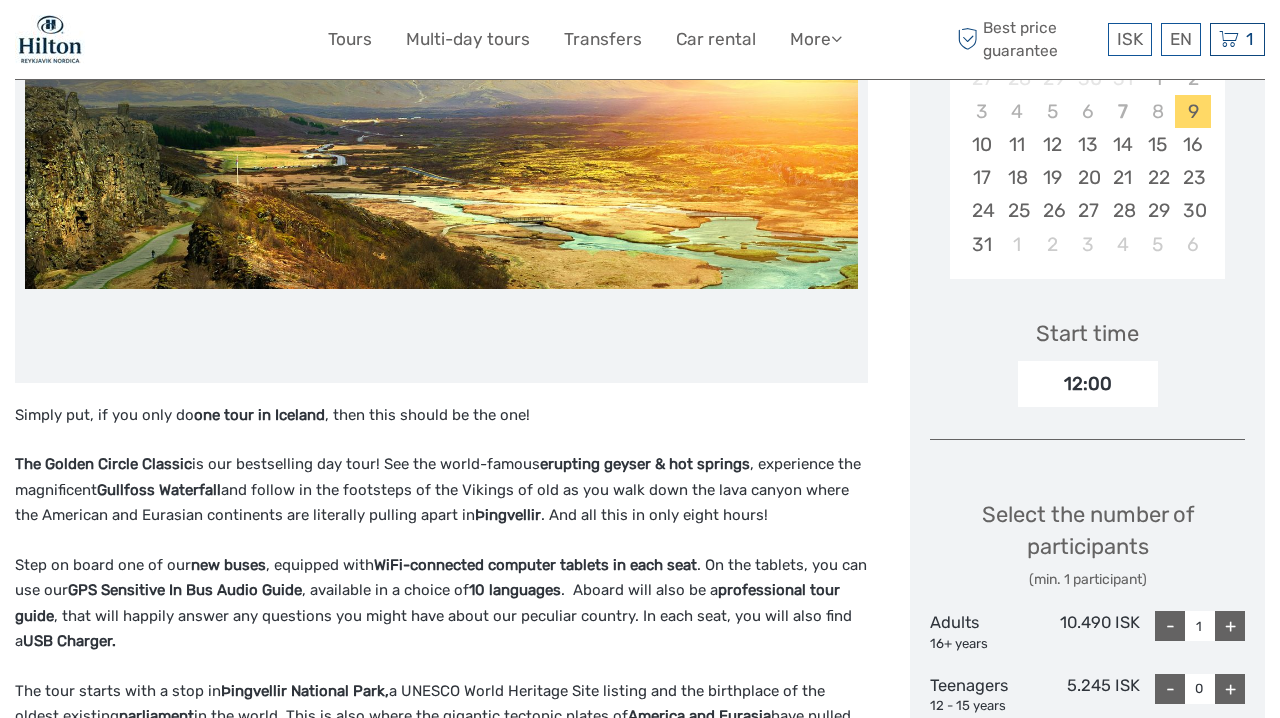 click on "12:00" at bounding box center (1088, 384) 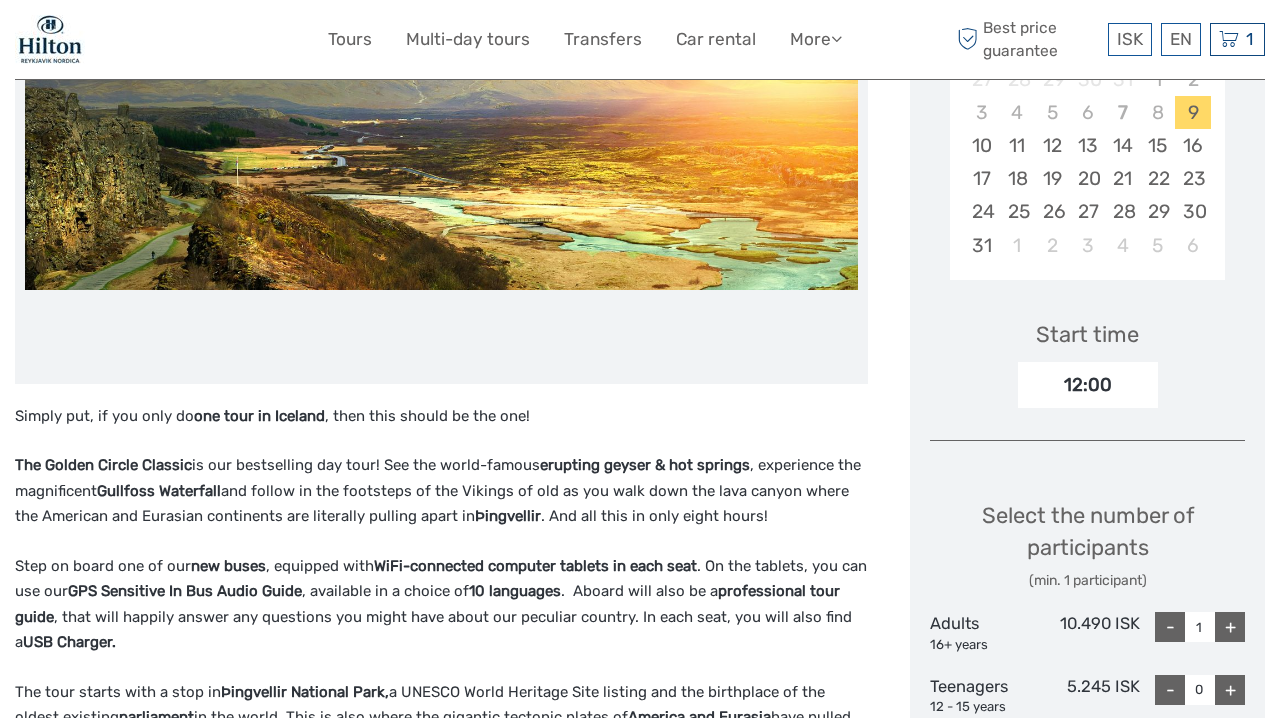 scroll, scrollTop: 433, scrollLeft: 0, axis: vertical 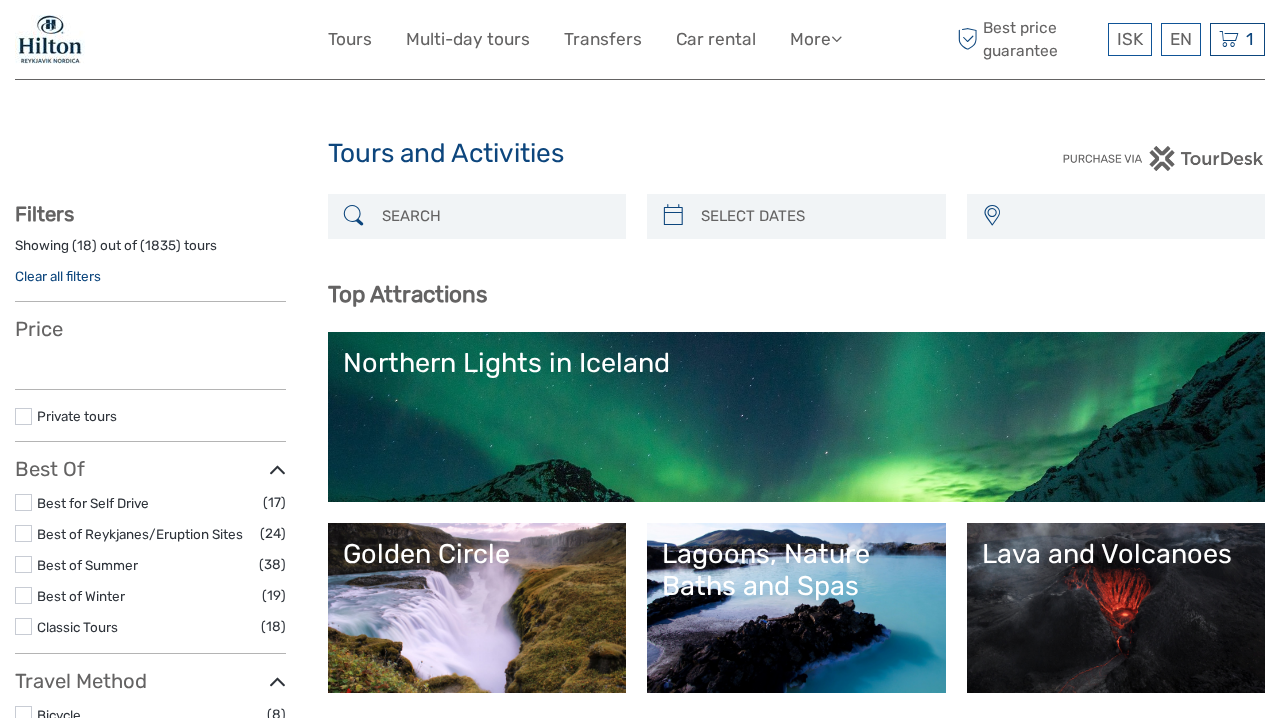 select 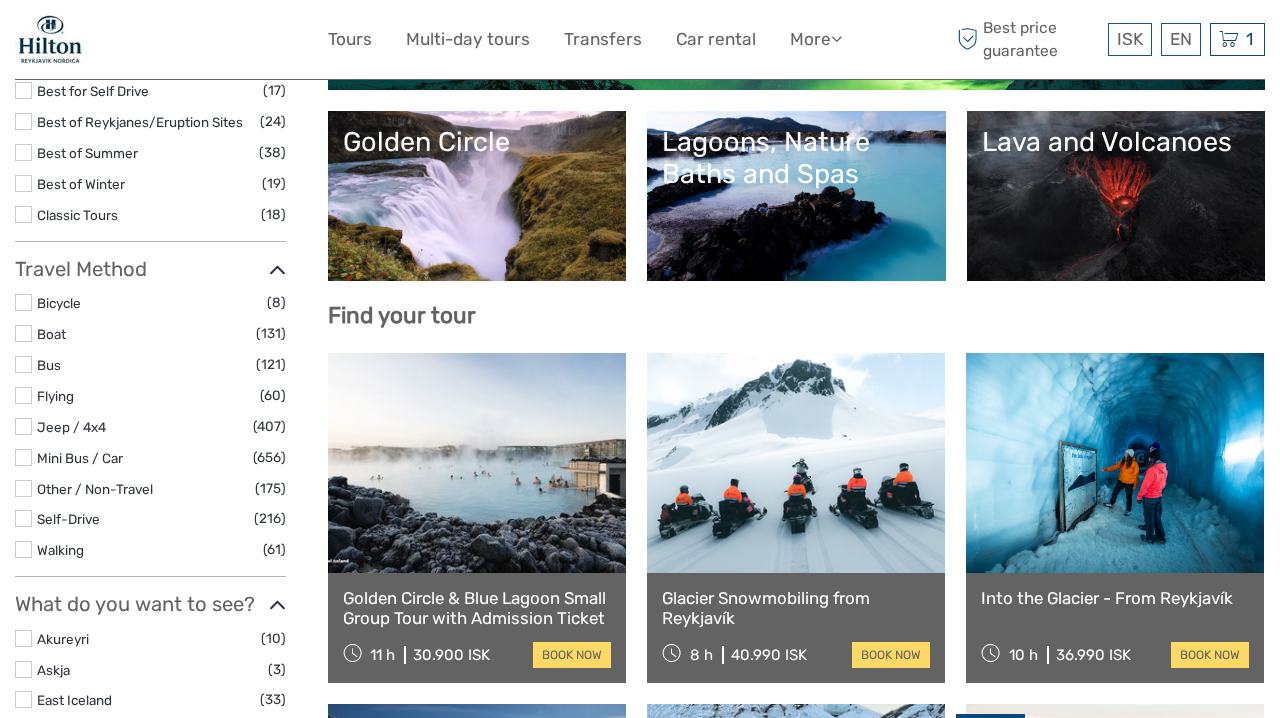 select 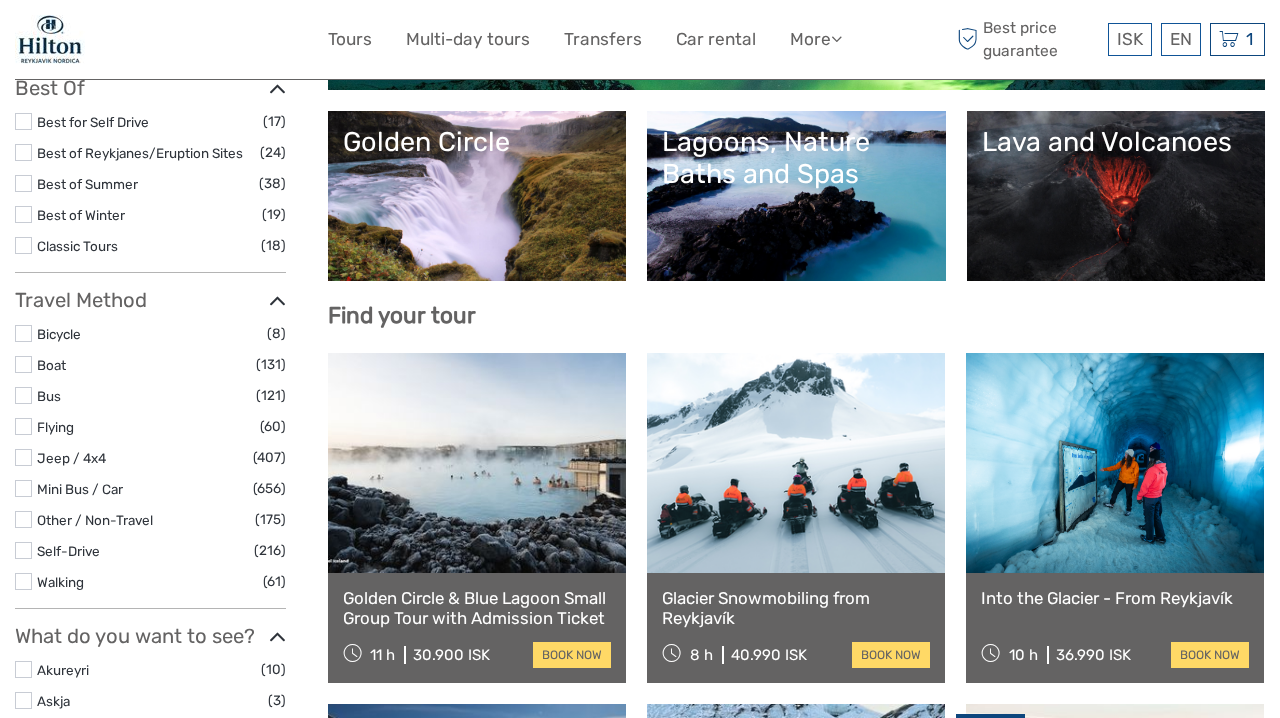 scroll, scrollTop: 0, scrollLeft: 0, axis: both 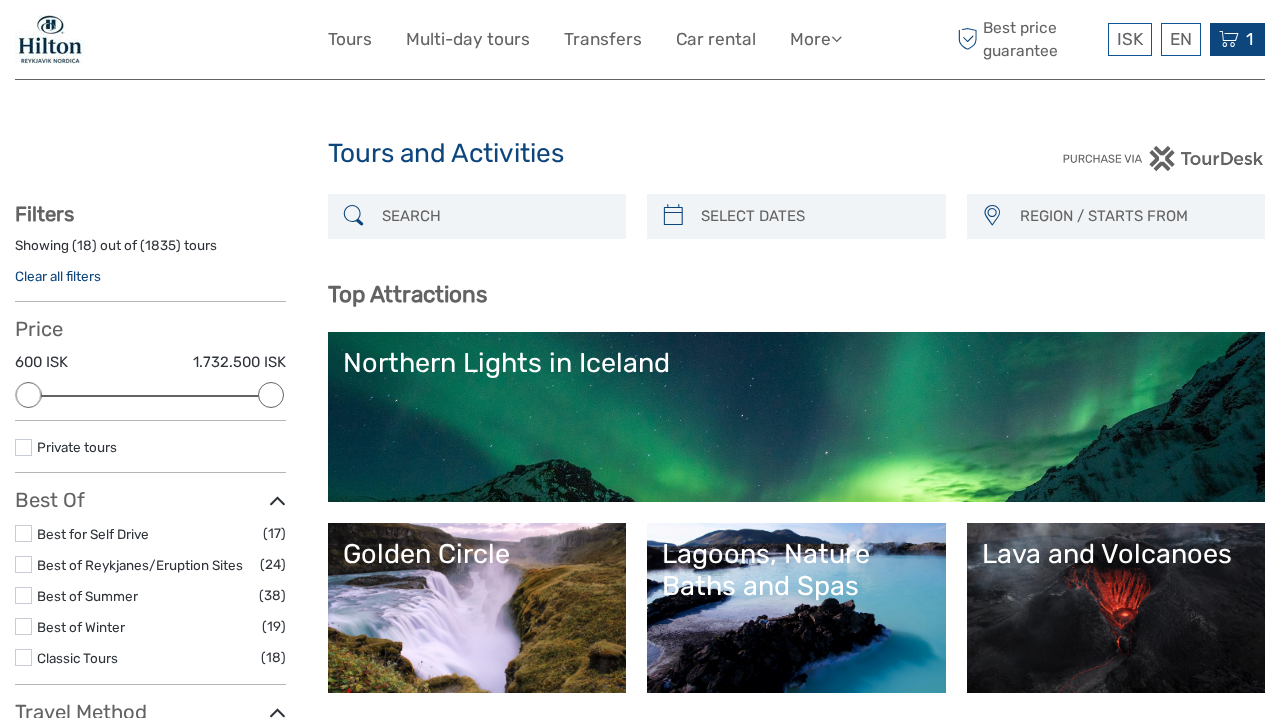 click on "1
Items
Private Airport Transfer - Keflavík airport to Reykjavík
2x Airport Transfer for 1-3 persons (per vehicle)
Saturday, 09 August 2025 - 02:30 PM
55.000 ISK
Total
55.000 ISK
Checkout
The shopping cart is empty." at bounding box center [1237, 39] 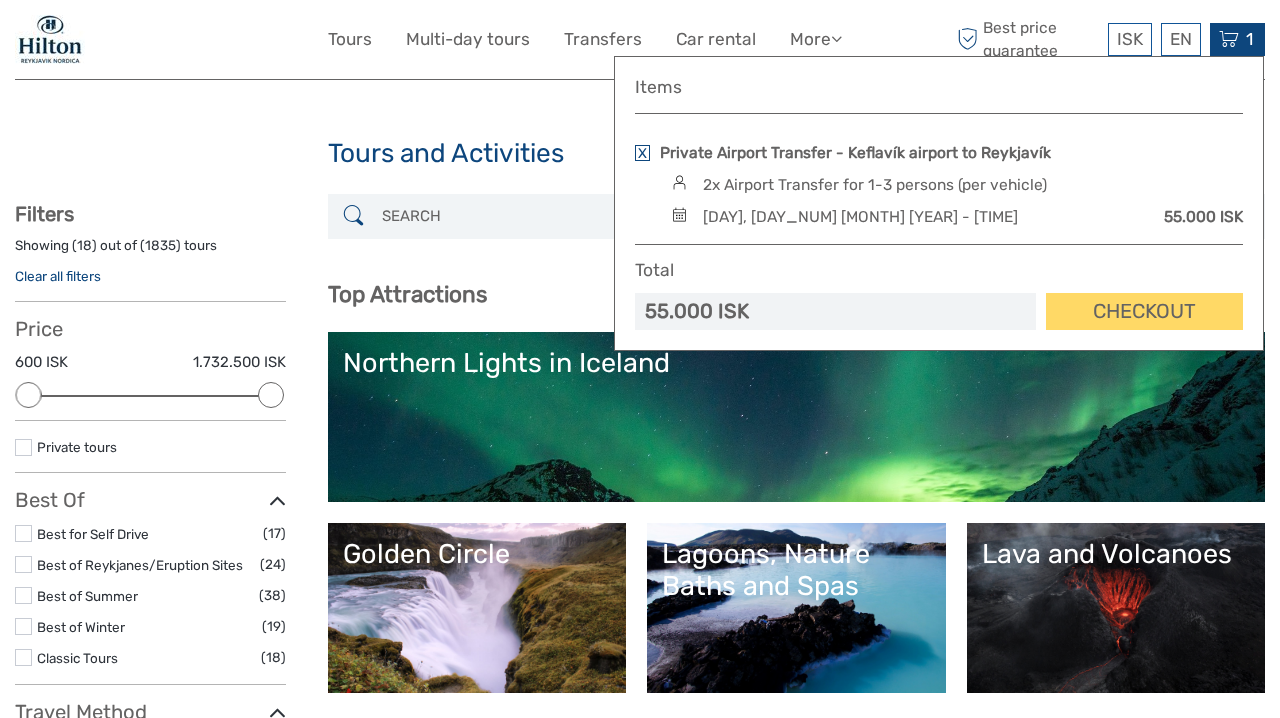 click on "[DAY], [DATE] - [TIME]" at bounding box center [860, 217] 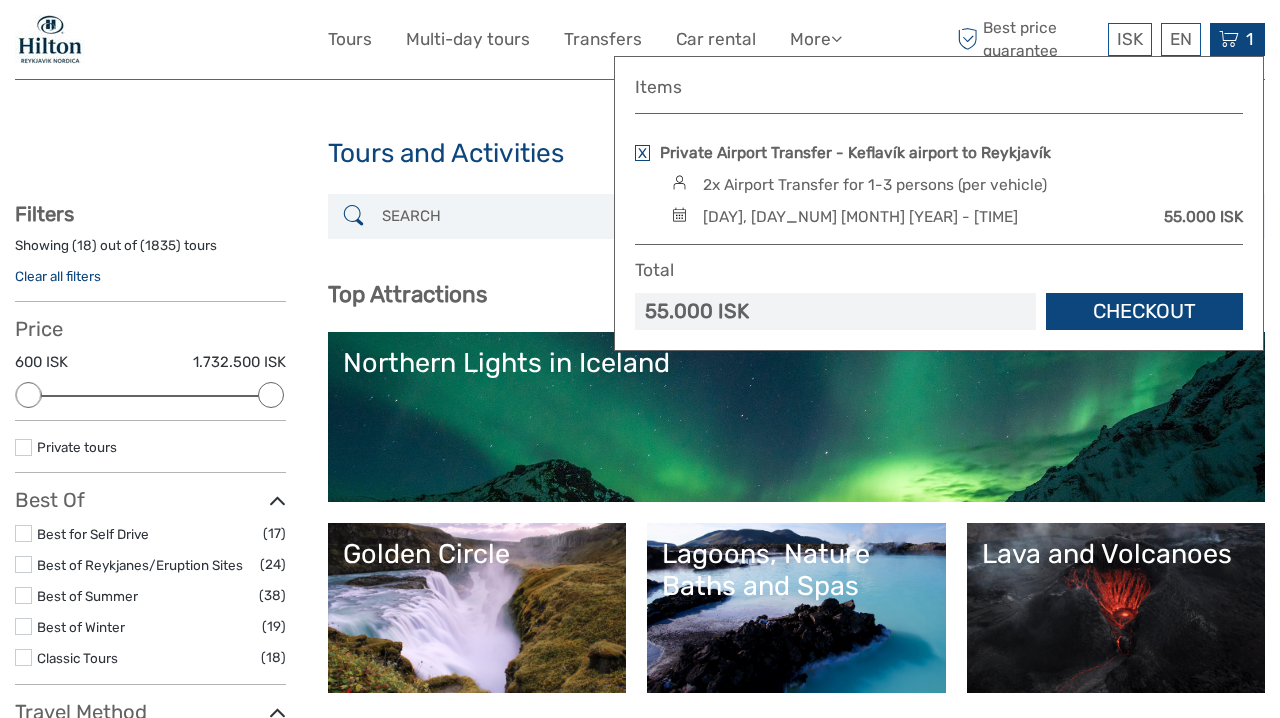 click on "Checkout" at bounding box center (1144, 311) 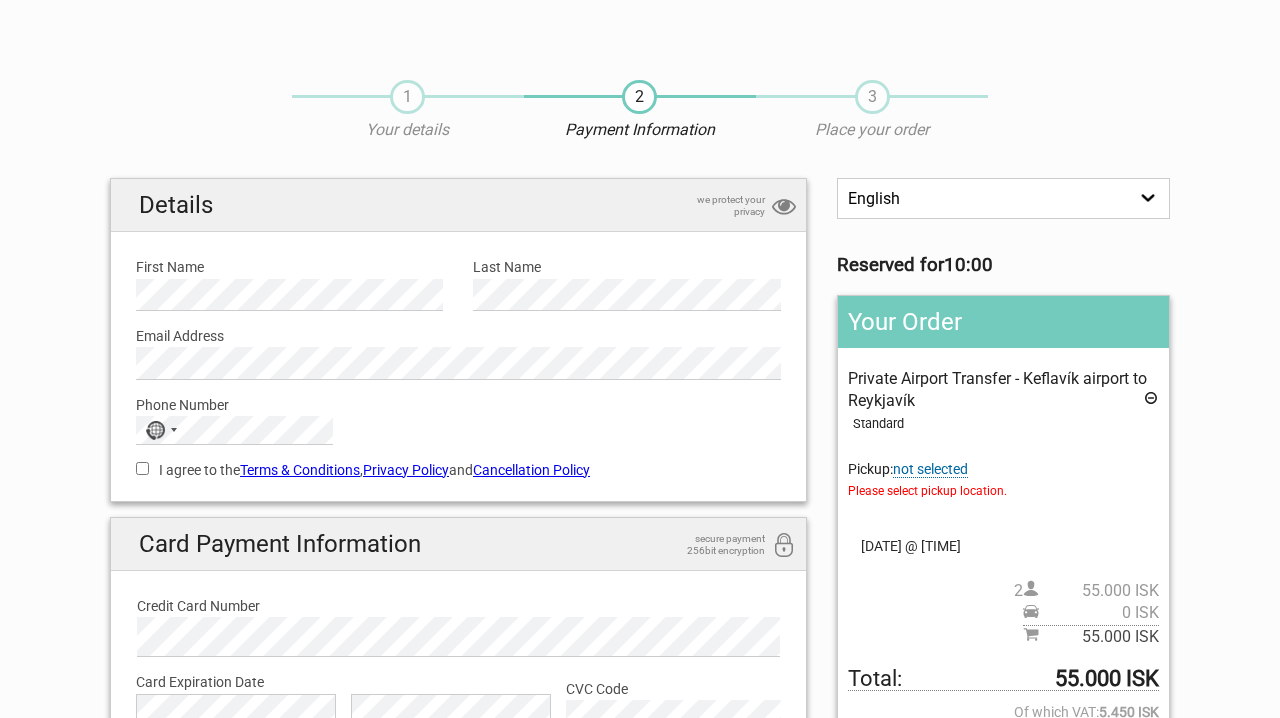 scroll, scrollTop: 0, scrollLeft: 0, axis: both 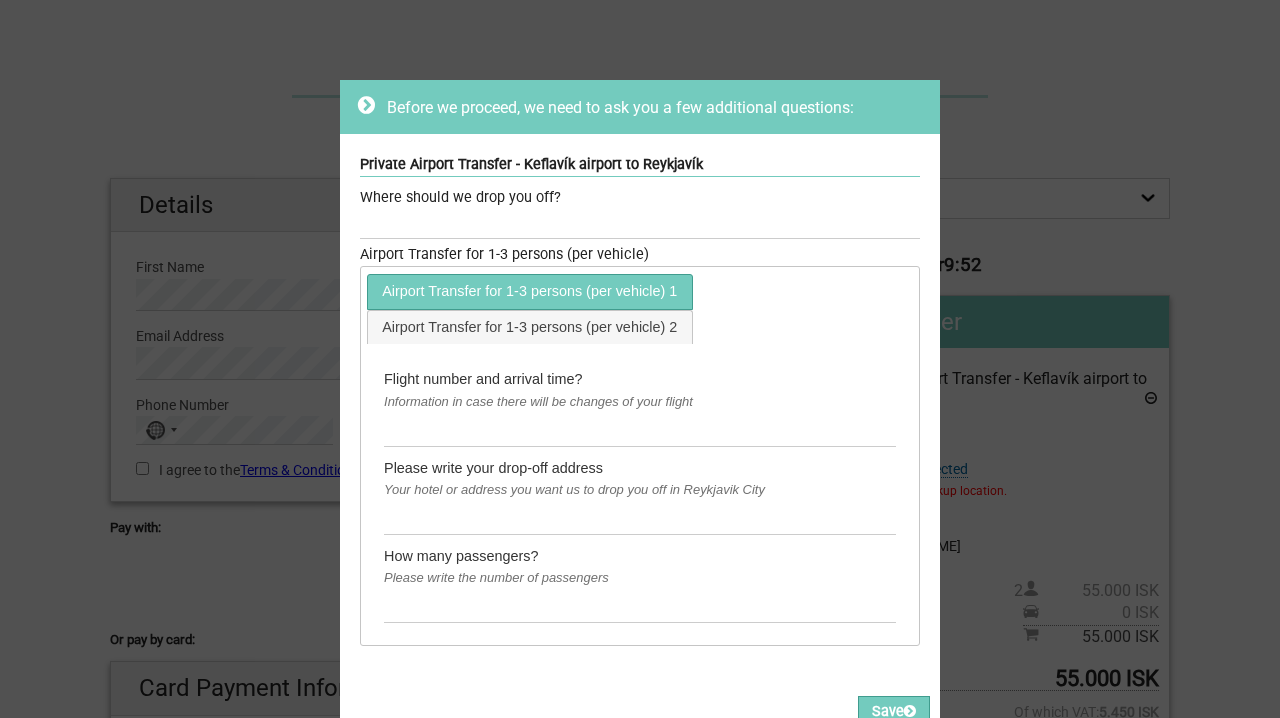 click on "Airport Transfer for 1-3 persons (per vehicle) 1" at bounding box center (530, 291) 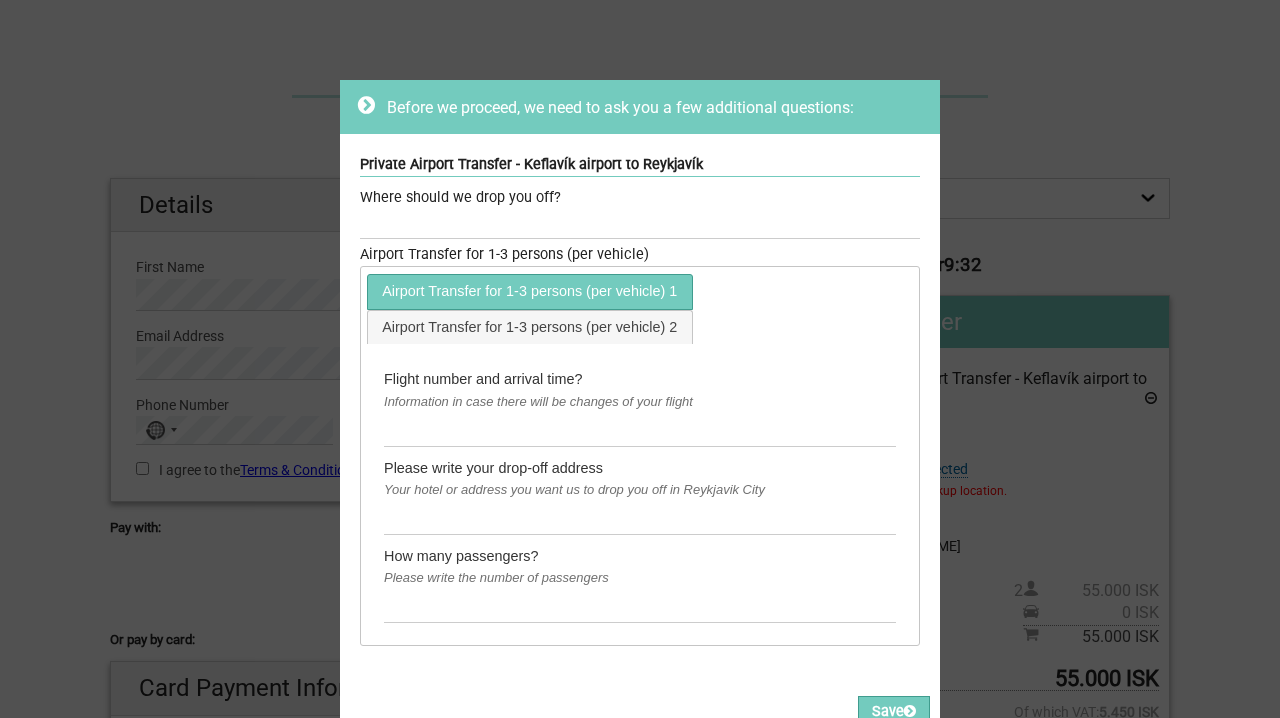 click on "Airport Transfer for 1-3 persons (per vehicle) 1
Airport Transfer for 1-3 persons (per vehicle) 2" at bounding box center [640, 307] 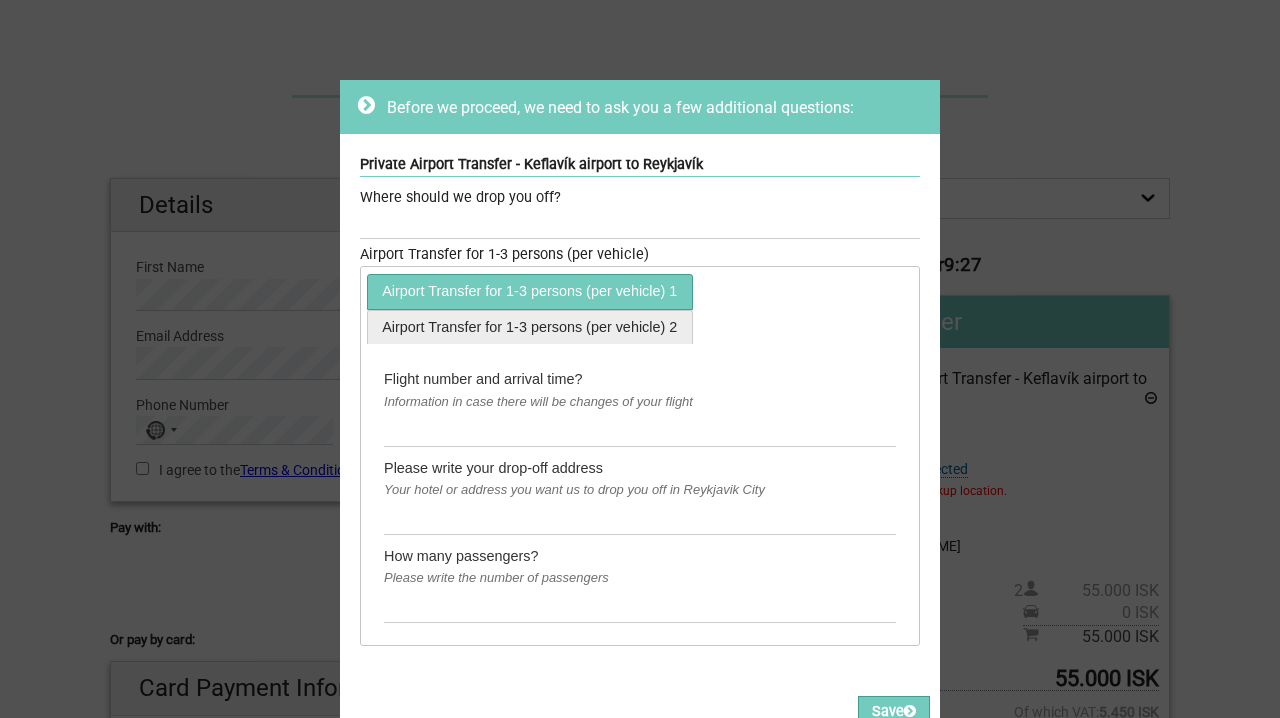 click on "Airport Transfer for 1-3 persons (per vehicle) 2" at bounding box center (530, 327) 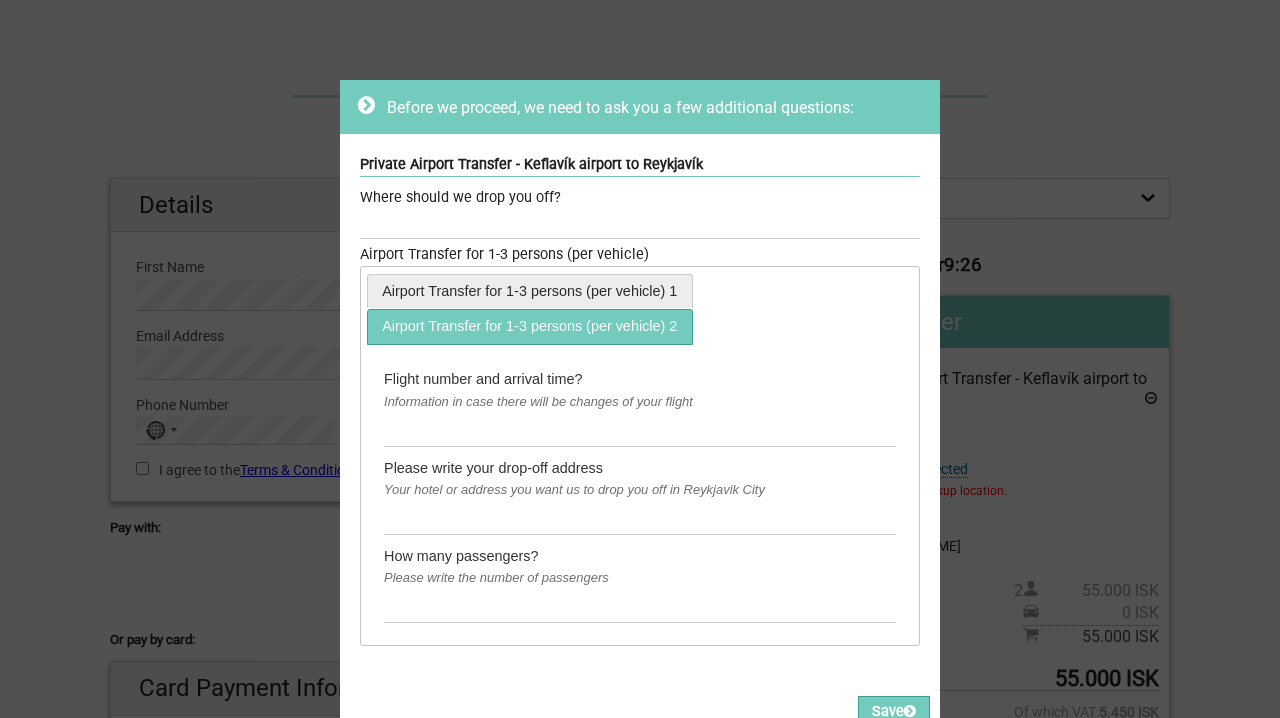 click on "Airport Transfer for 1-3 persons (per vehicle) 1" at bounding box center [530, 291] 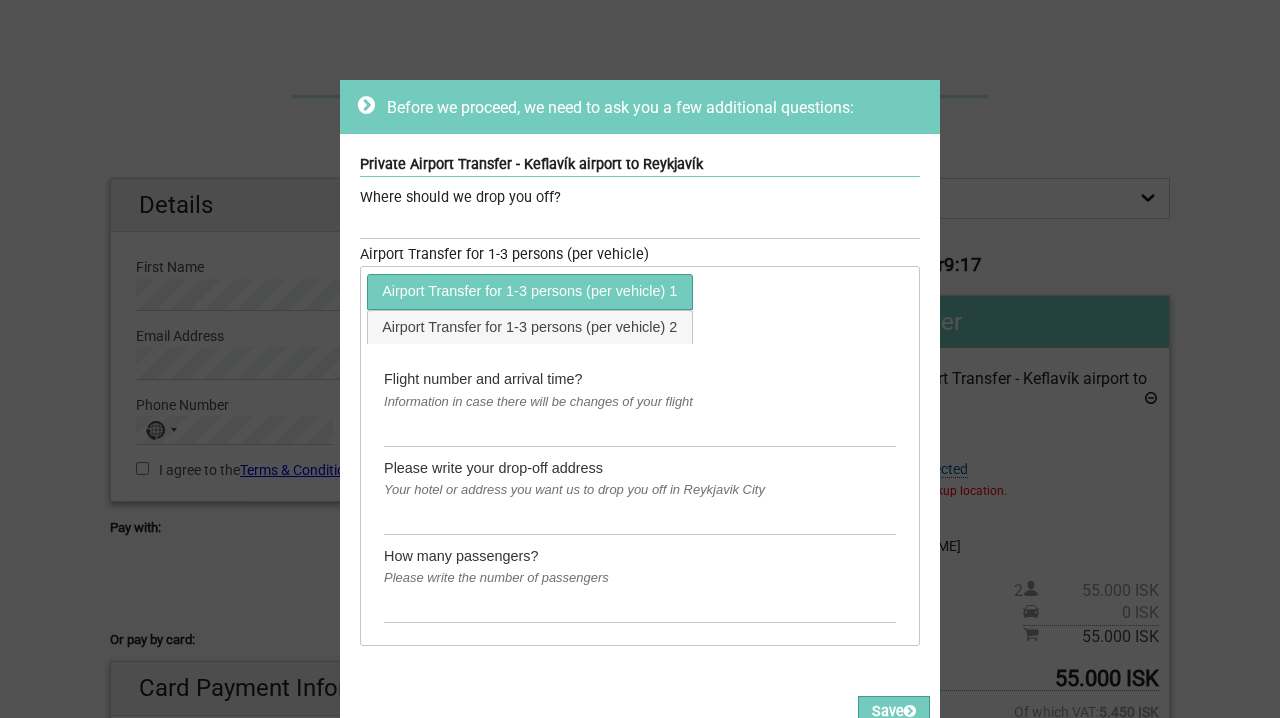 click at bounding box center [366, 105] 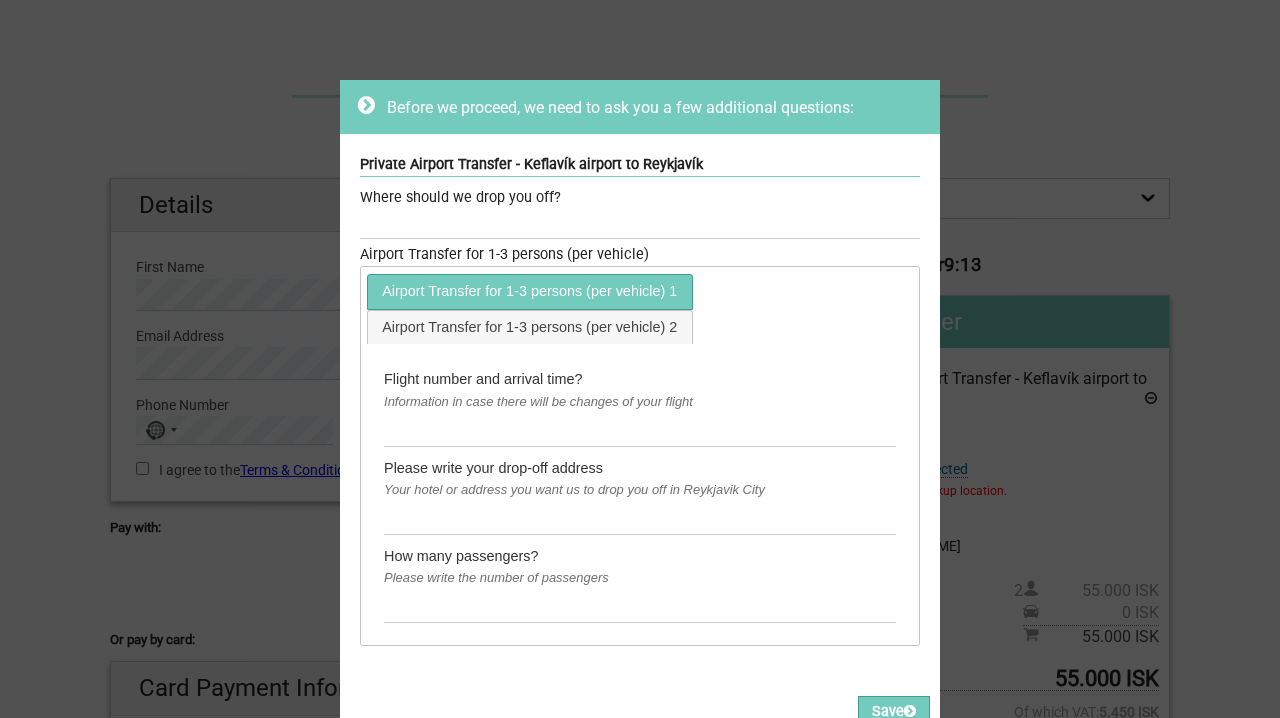 scroll, scrollTop: 33, scrollLeft: 0, axis: vertical 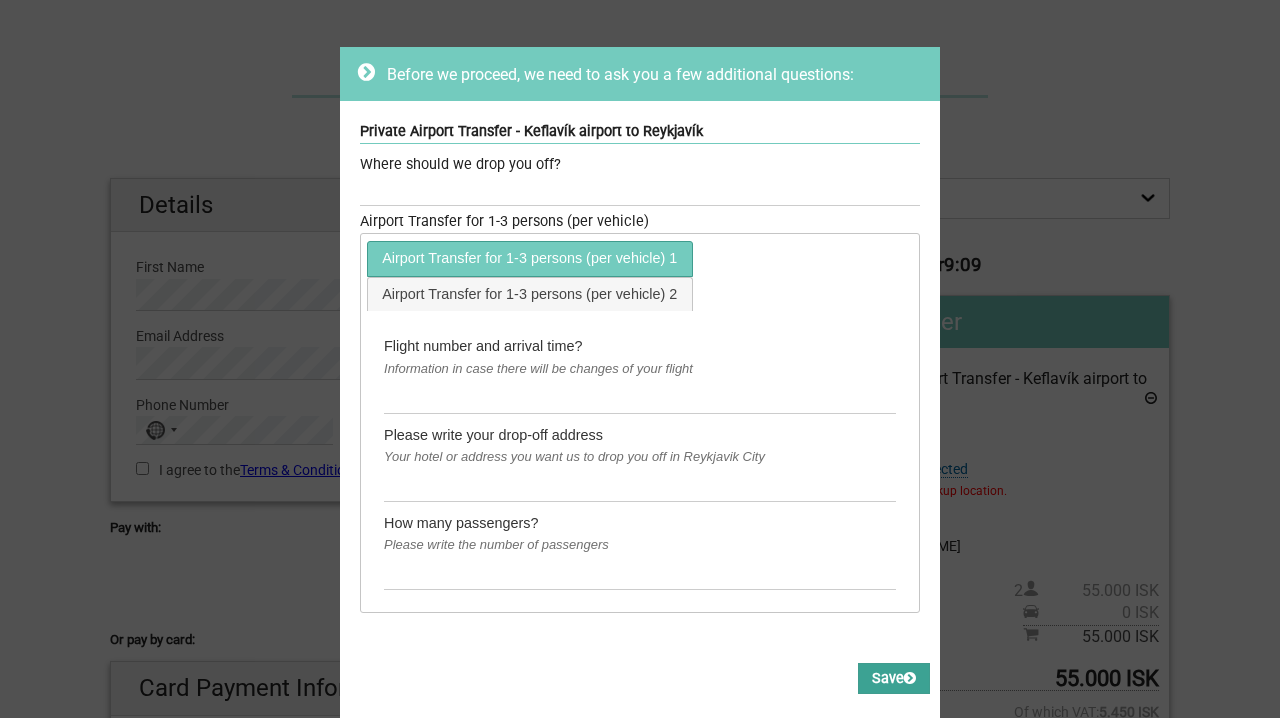 click on "Save" at bounding box center (894, 678) 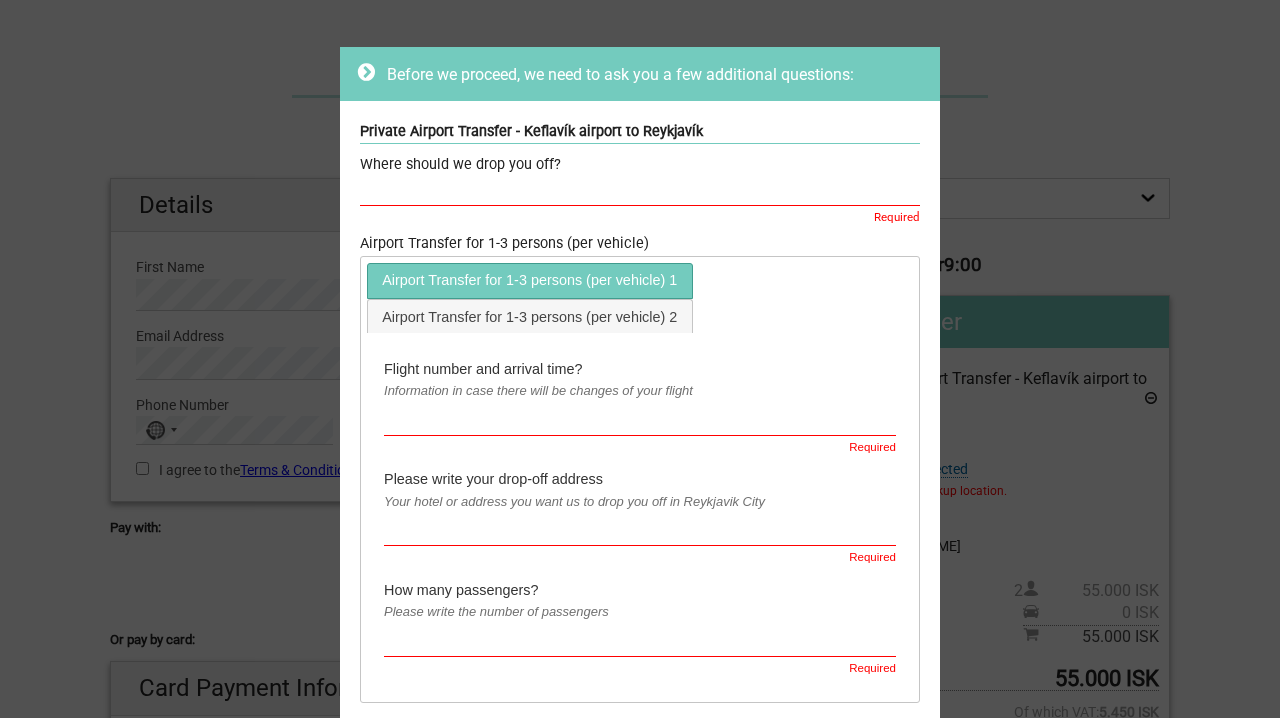click at bounding box center [366, 72] 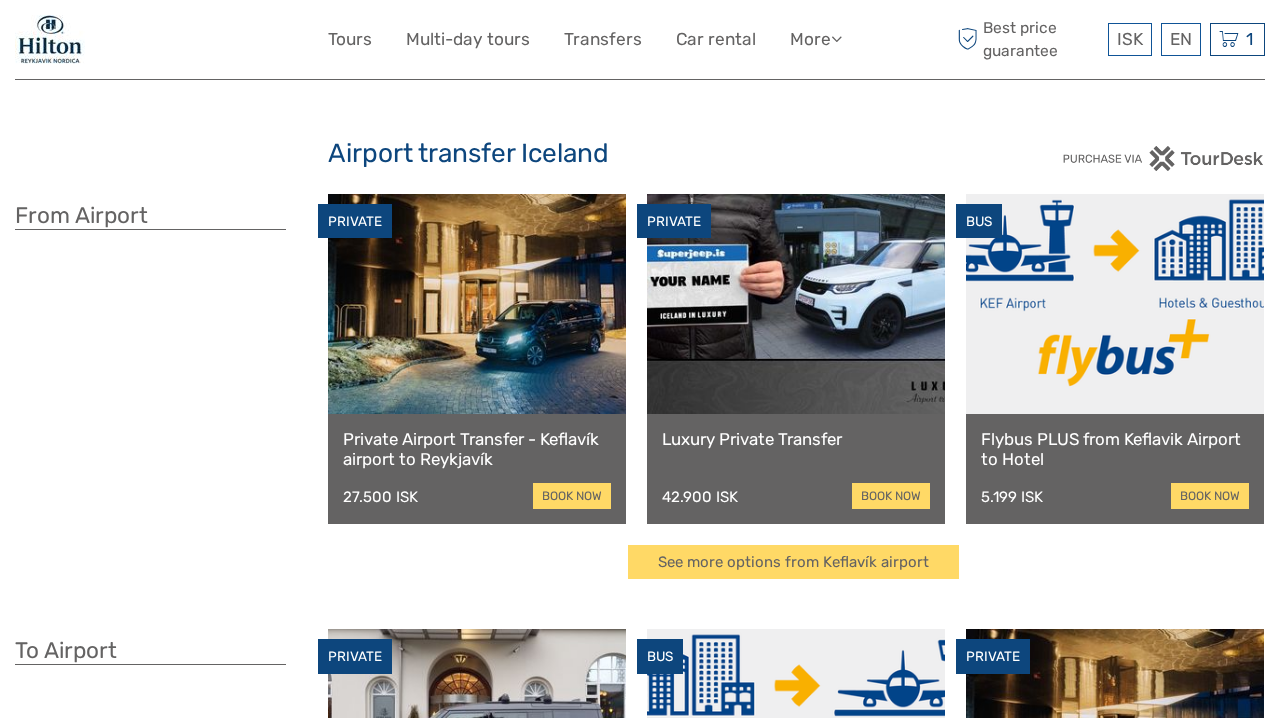 scroll, scrollTop: 0, scrollLeft: 0, axis: both 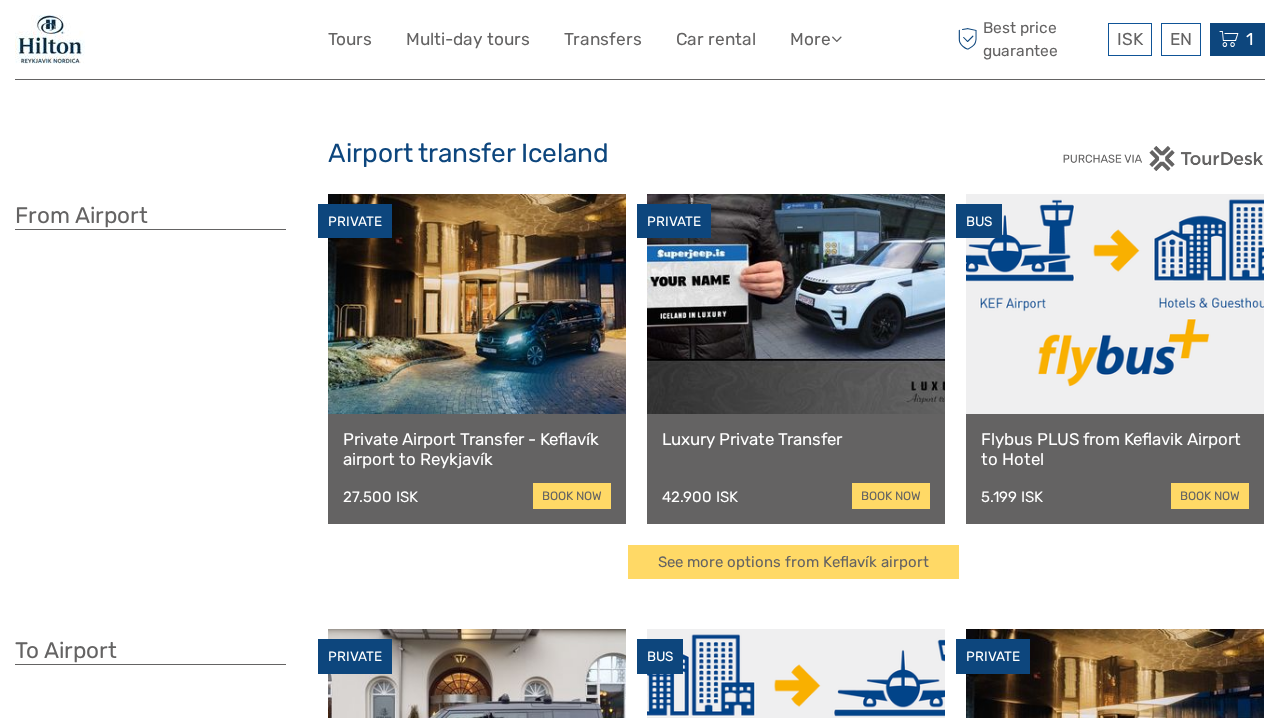 click at bounding box center [1229, 39] 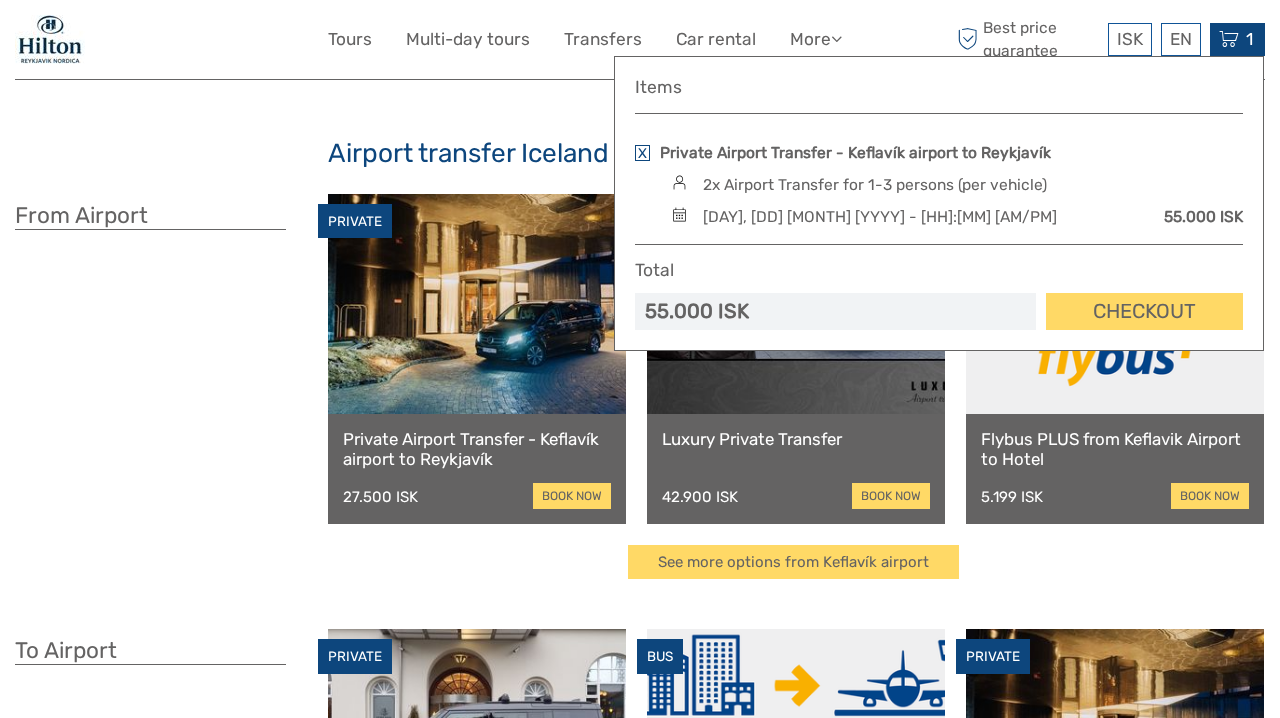 click at bounding box center (642, 153) 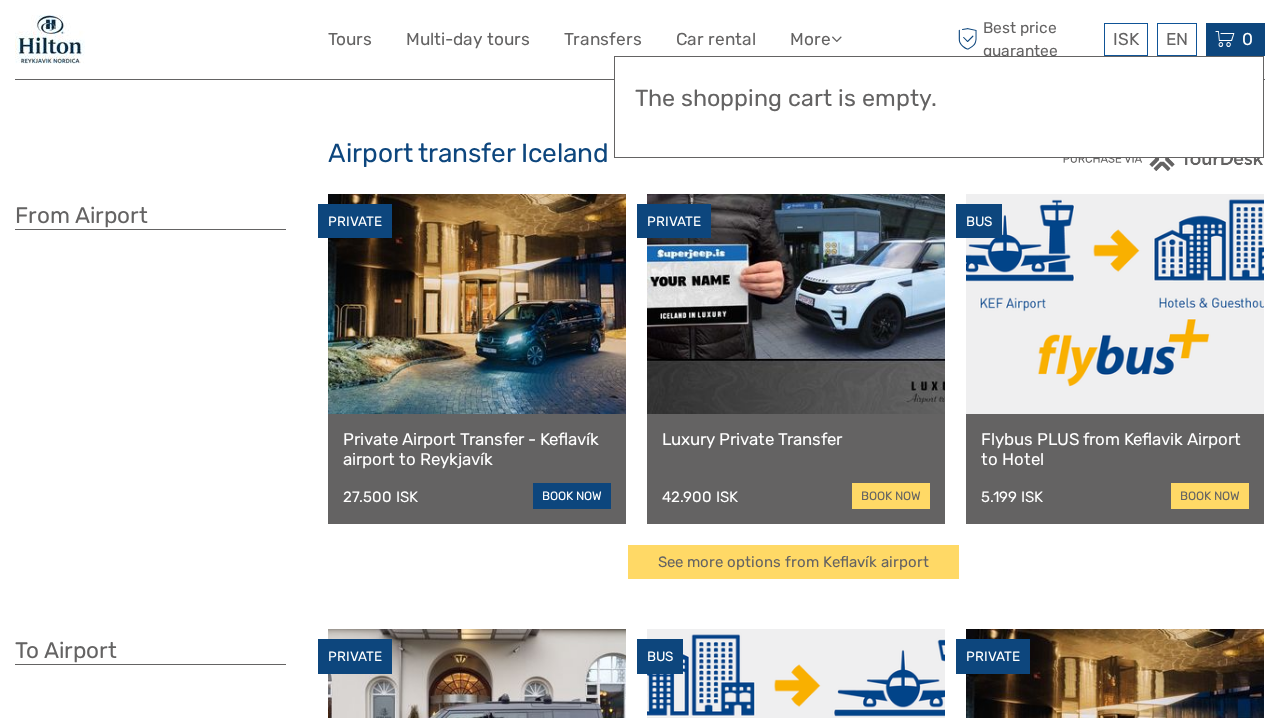 click on "book now" at bounding box center (572, 496) 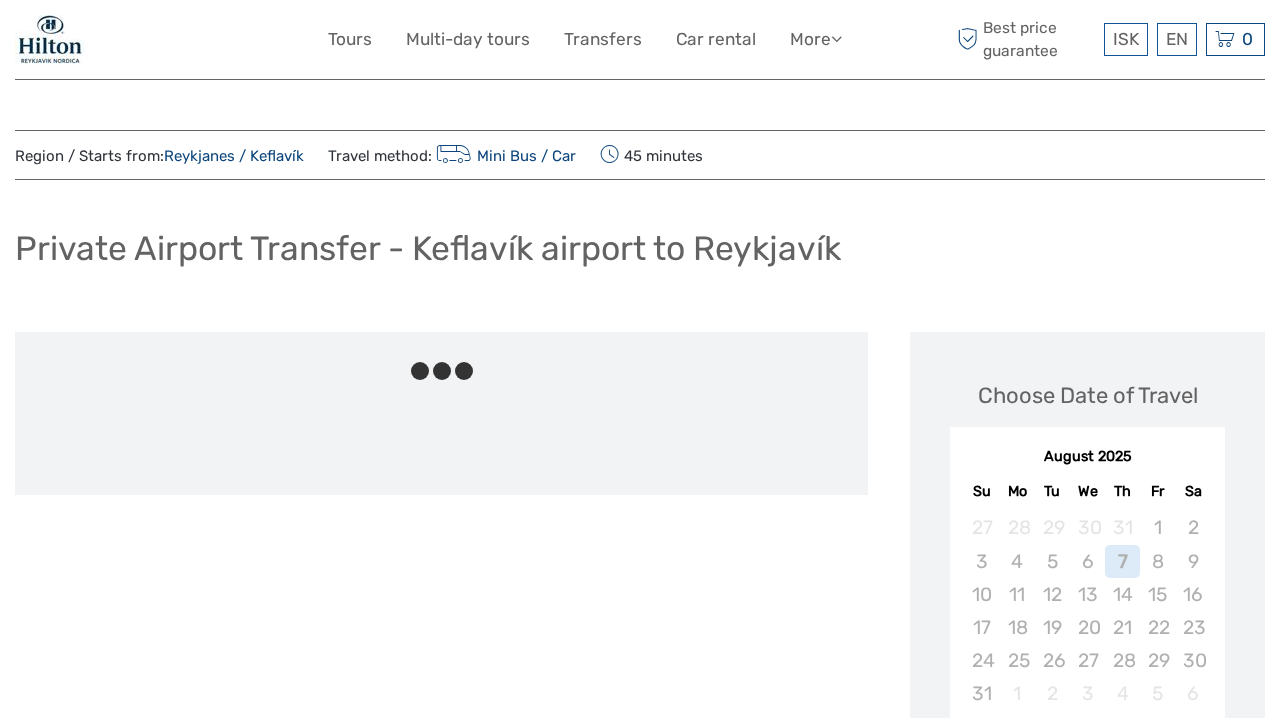 scroll, scrollTop: 0, scrollLeft: 0, axis: both 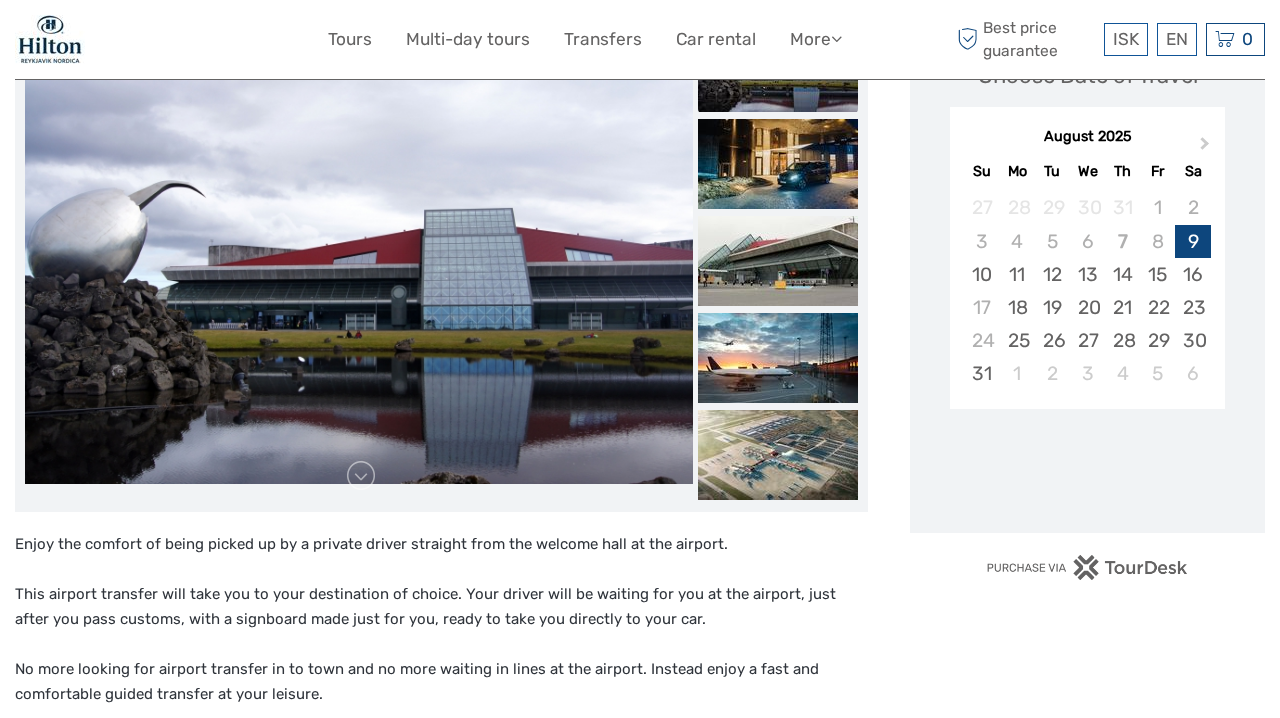 click on "9" at bounding box center (1192, 241) 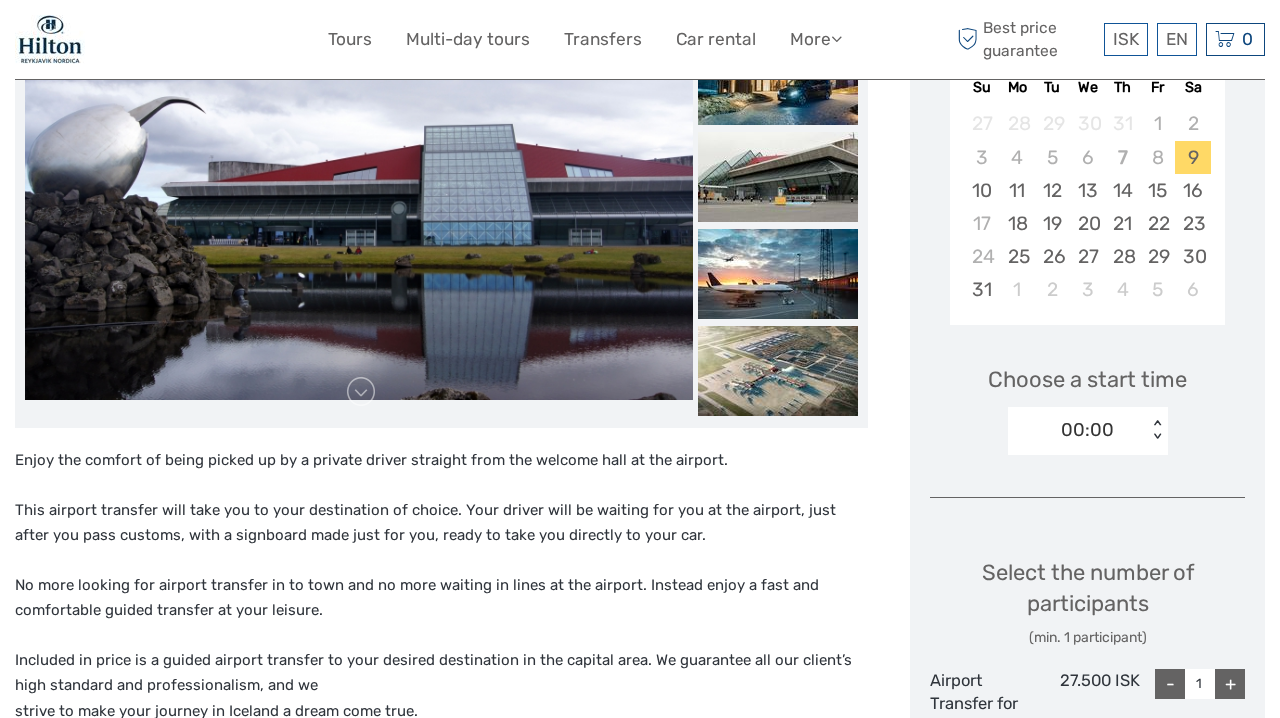 scroll, scrollTop: 411, scrollLeft: 0, axis: vertical 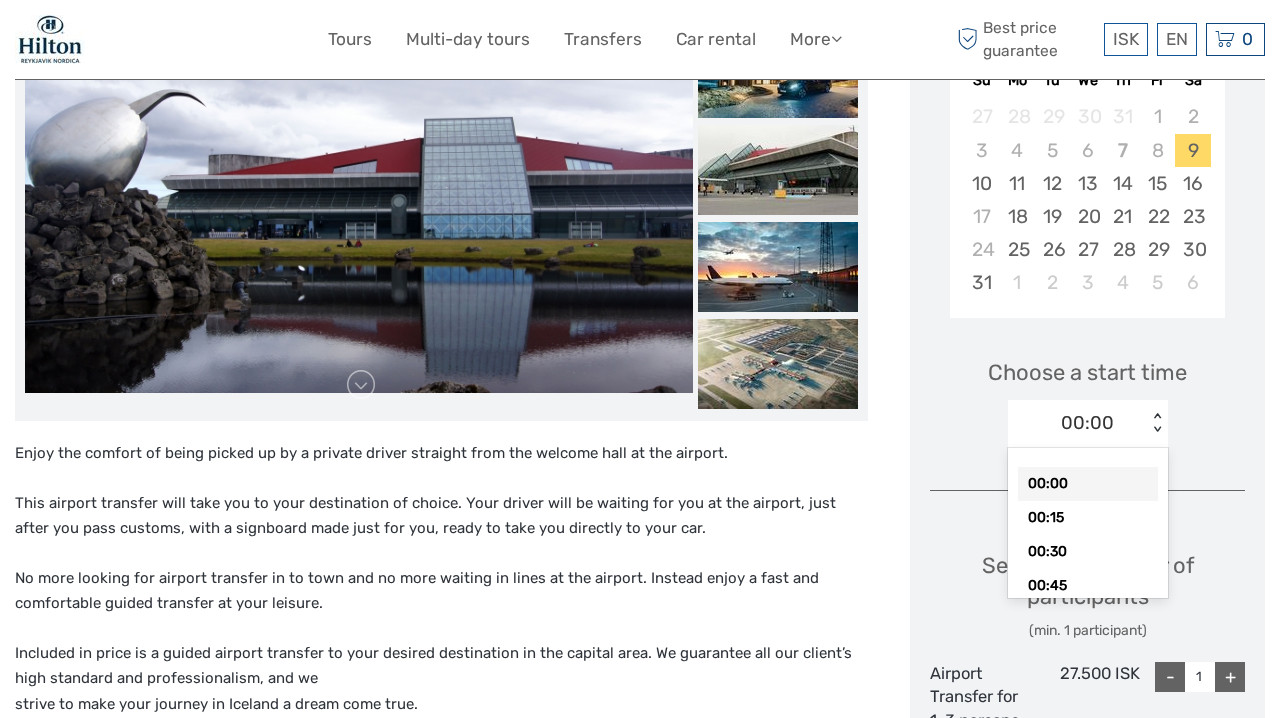 click on "< >" at bounding box center (1156, 423) 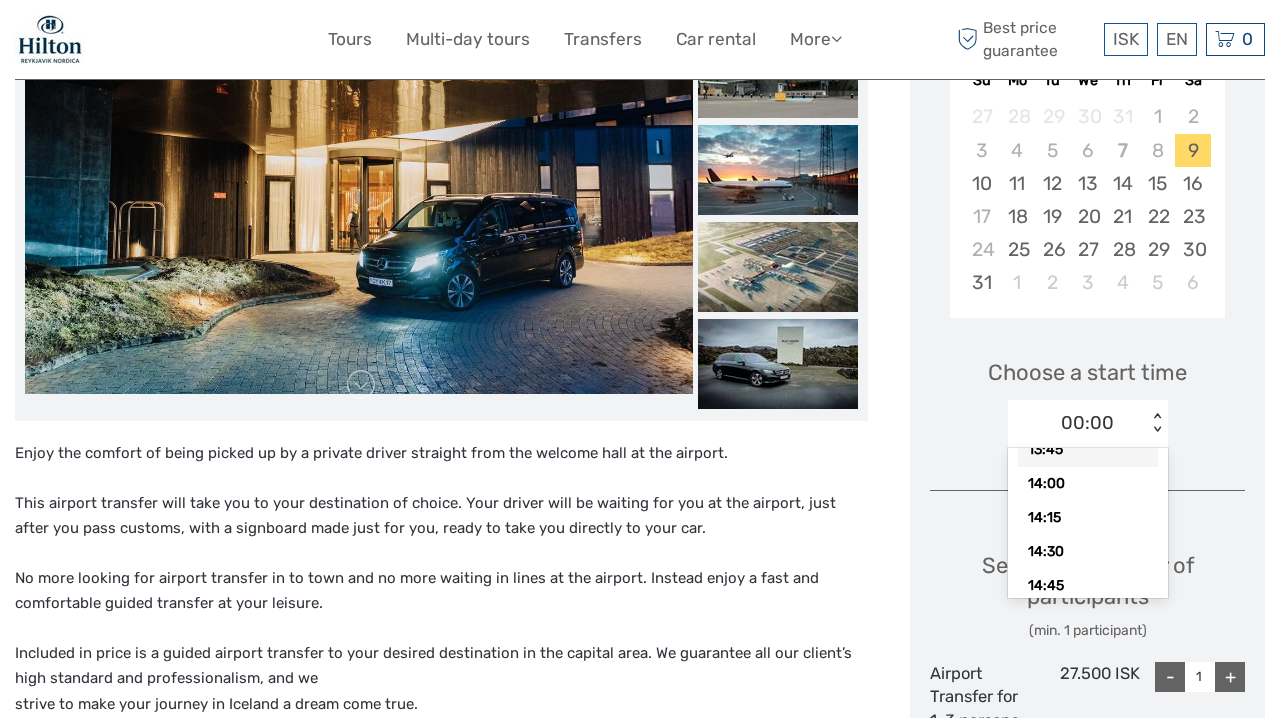 scroll, scrollTop: 1907, scrollLeft: 0, axis: vertical 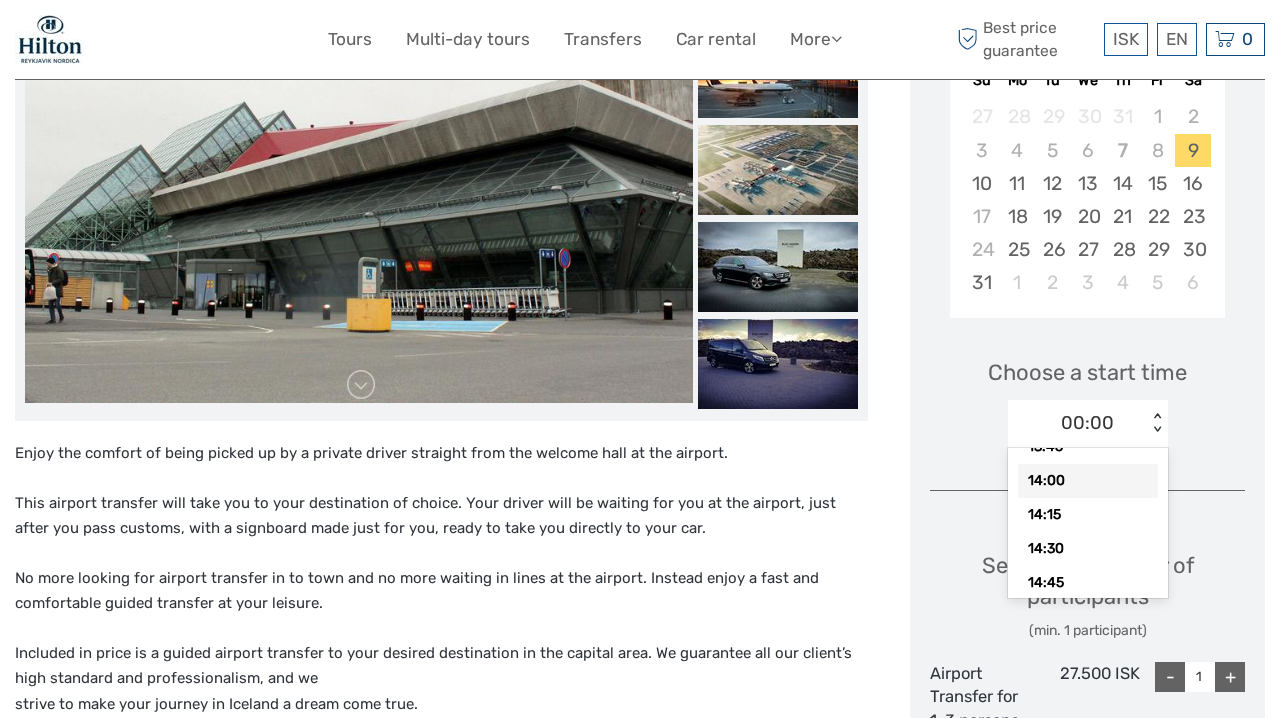 click on "14:00" at bounding box center (1088, 481) 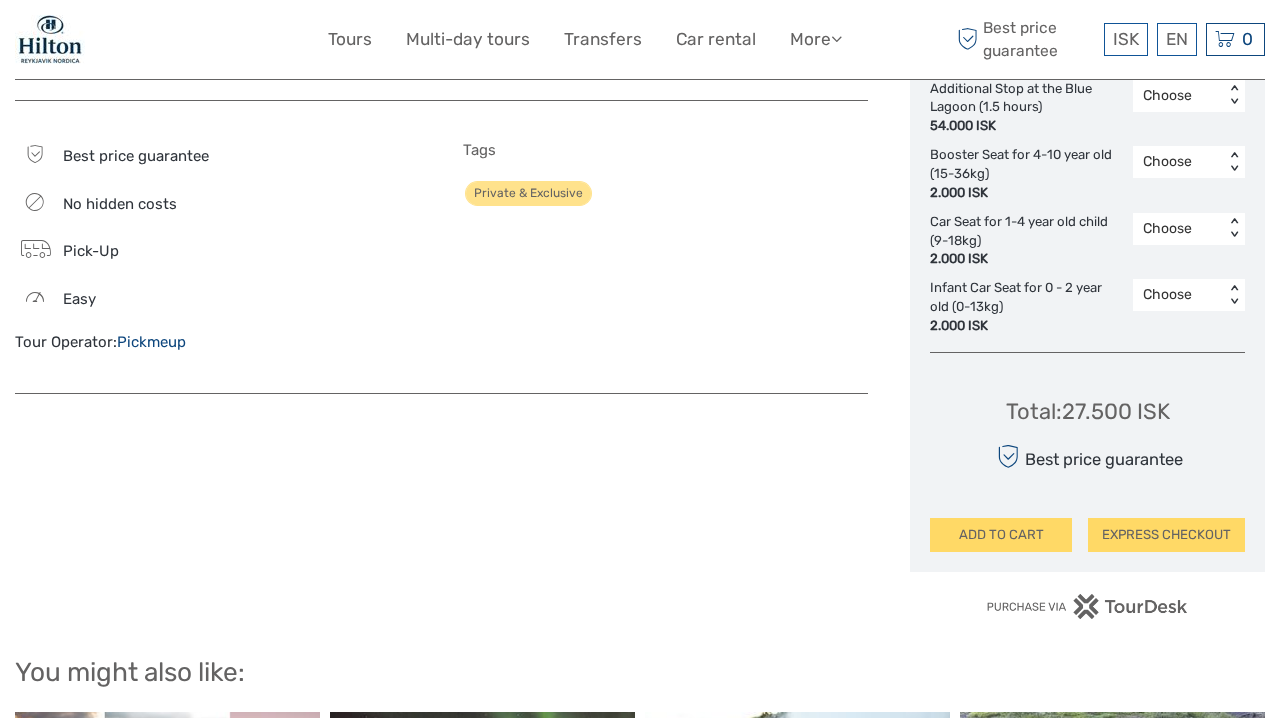 scroll, scrollTop: 1391, scrollLeft: 0, axis: vertical 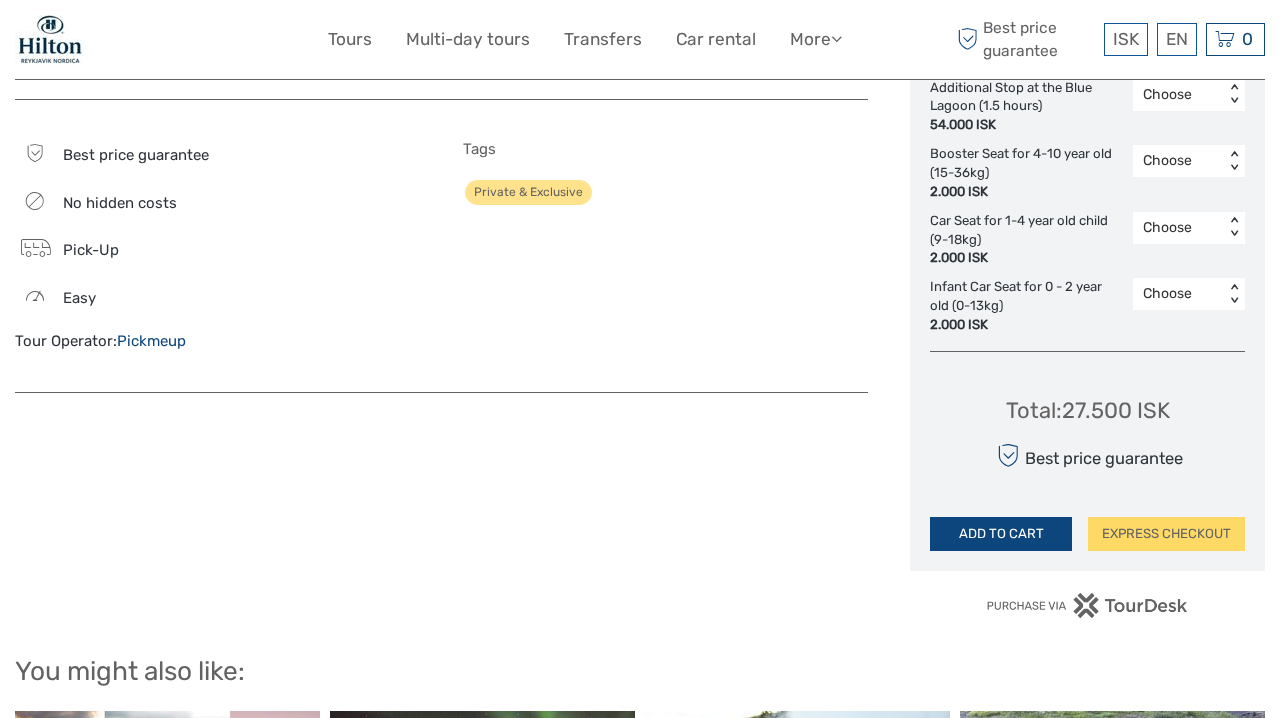 click on "ADD TO CART" at bounding box center (1001, 534) 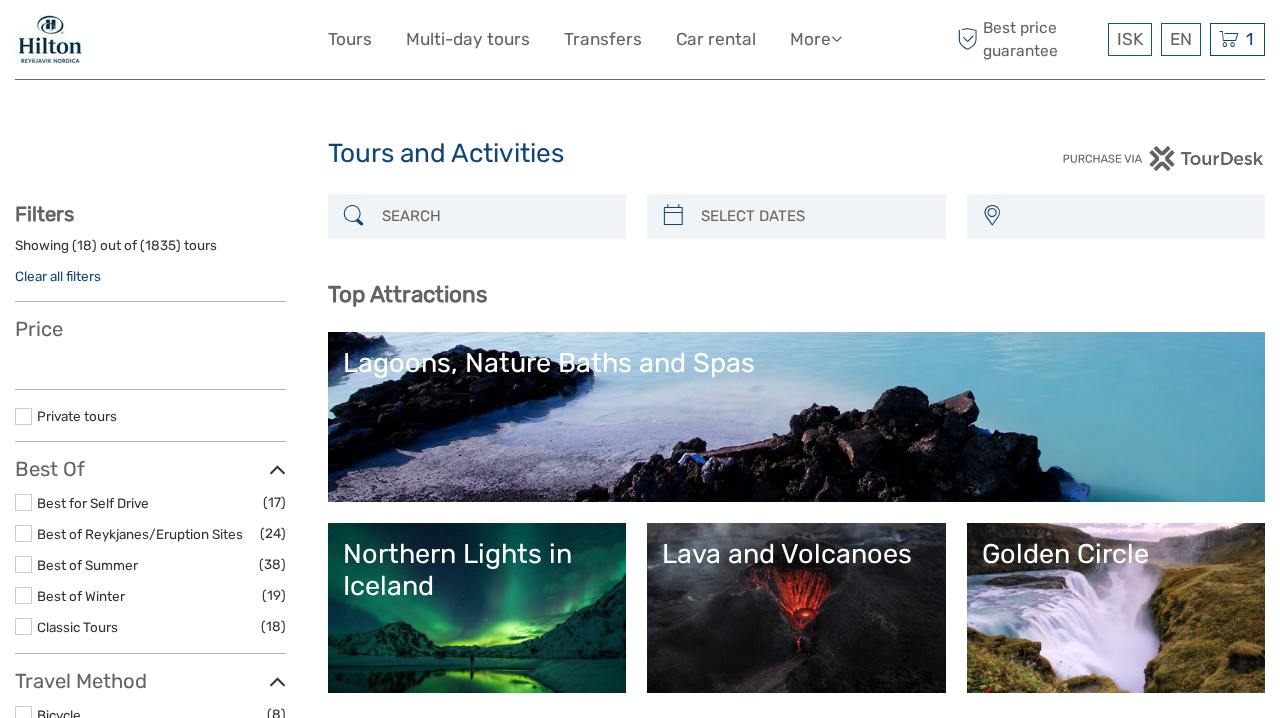 select 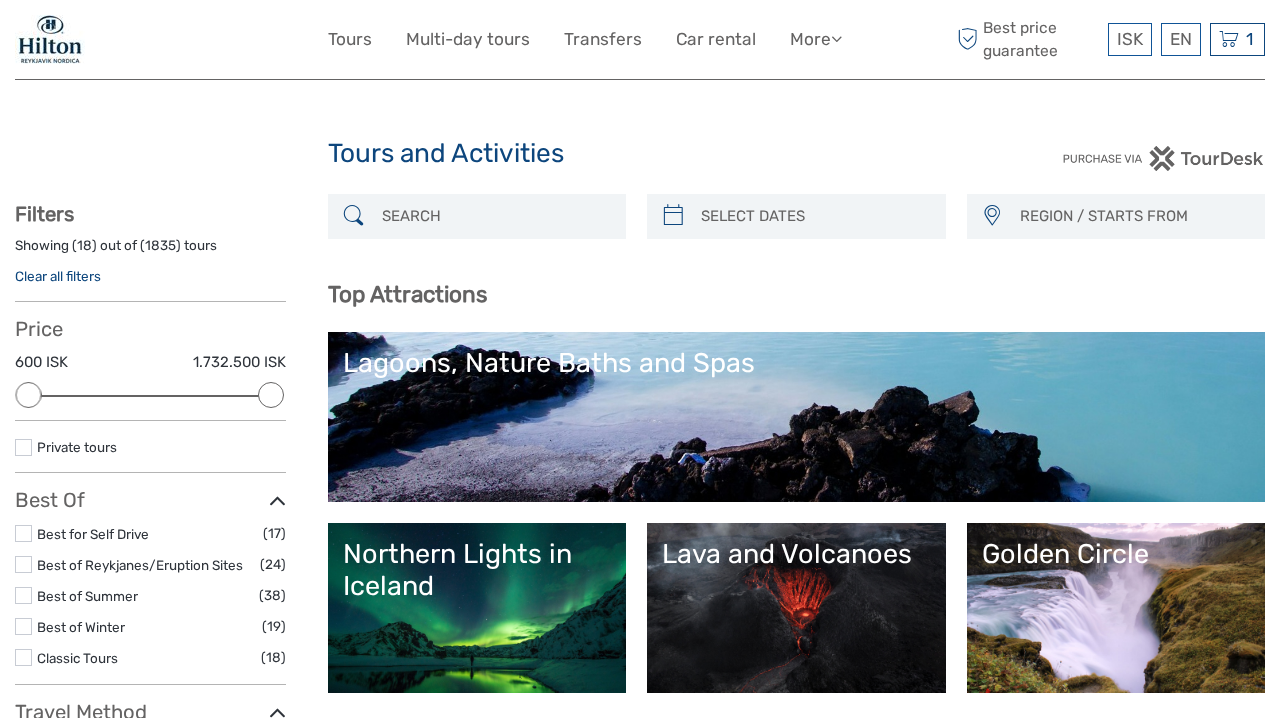 scroll, scrollTop: 0, scrollLeft: 0, axis: both 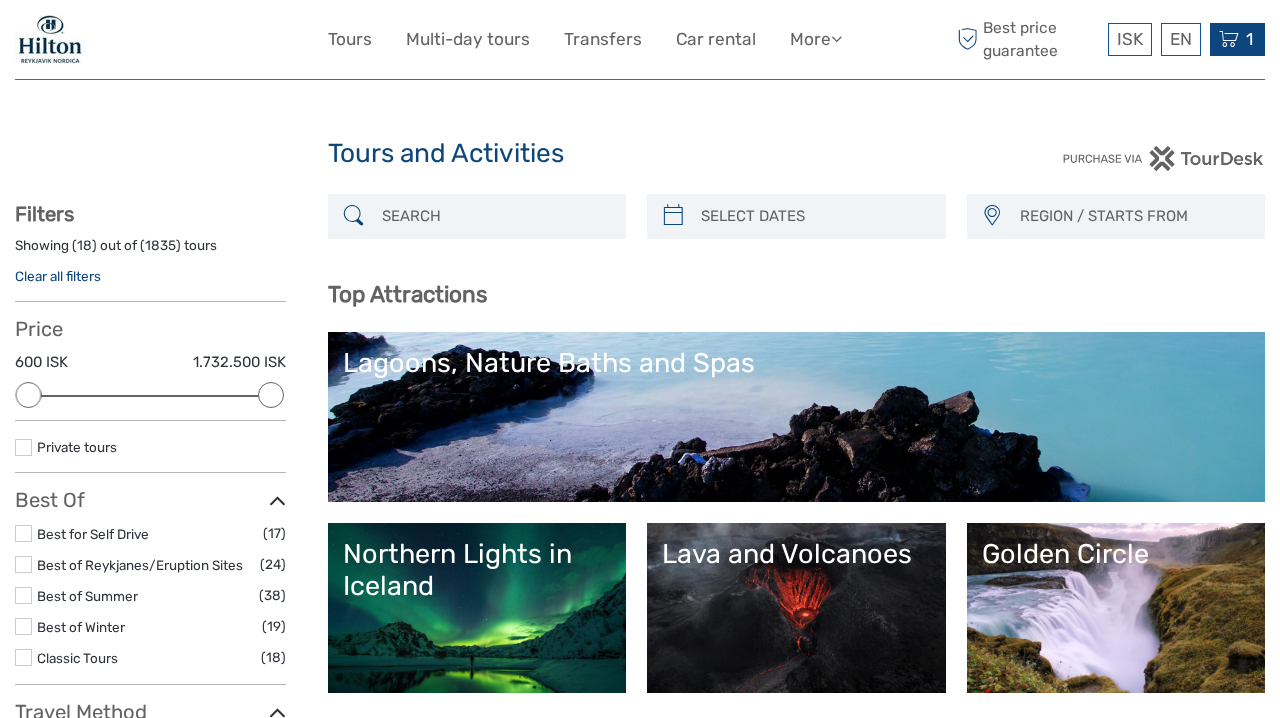 click at bounding box center [1229, 39] 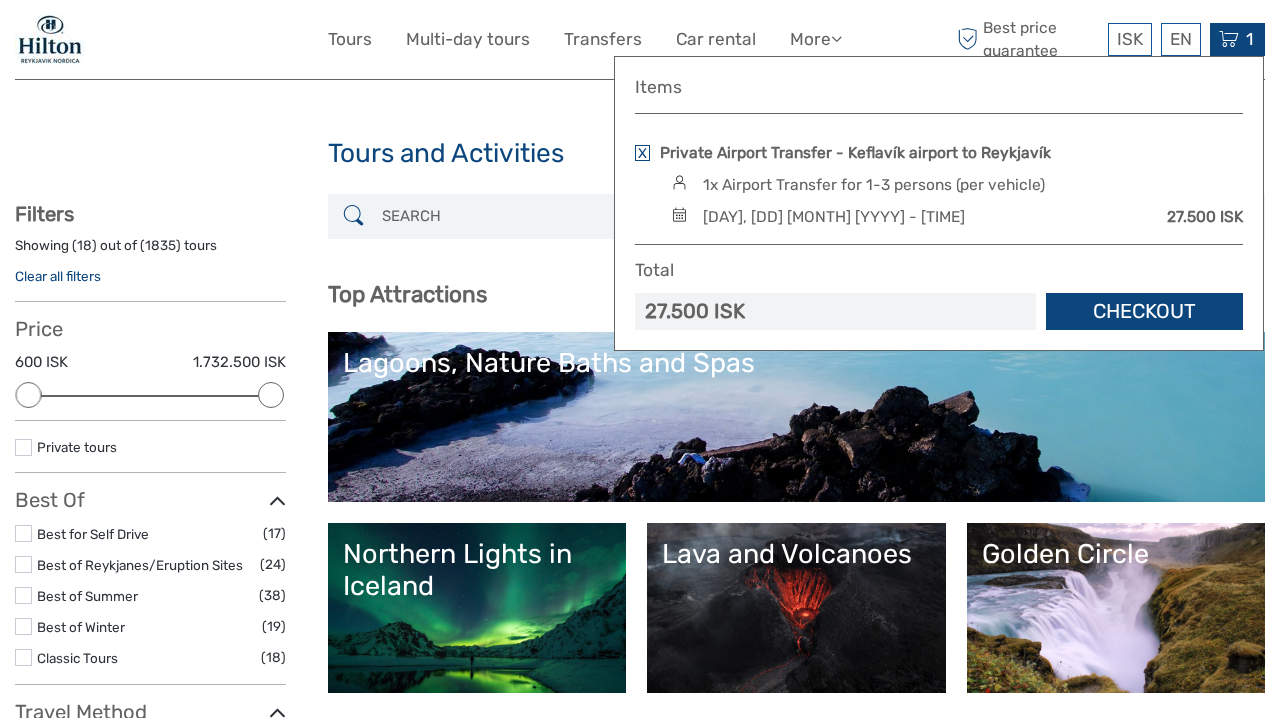 click on "Checkout" at bounding box center [1144, 311] 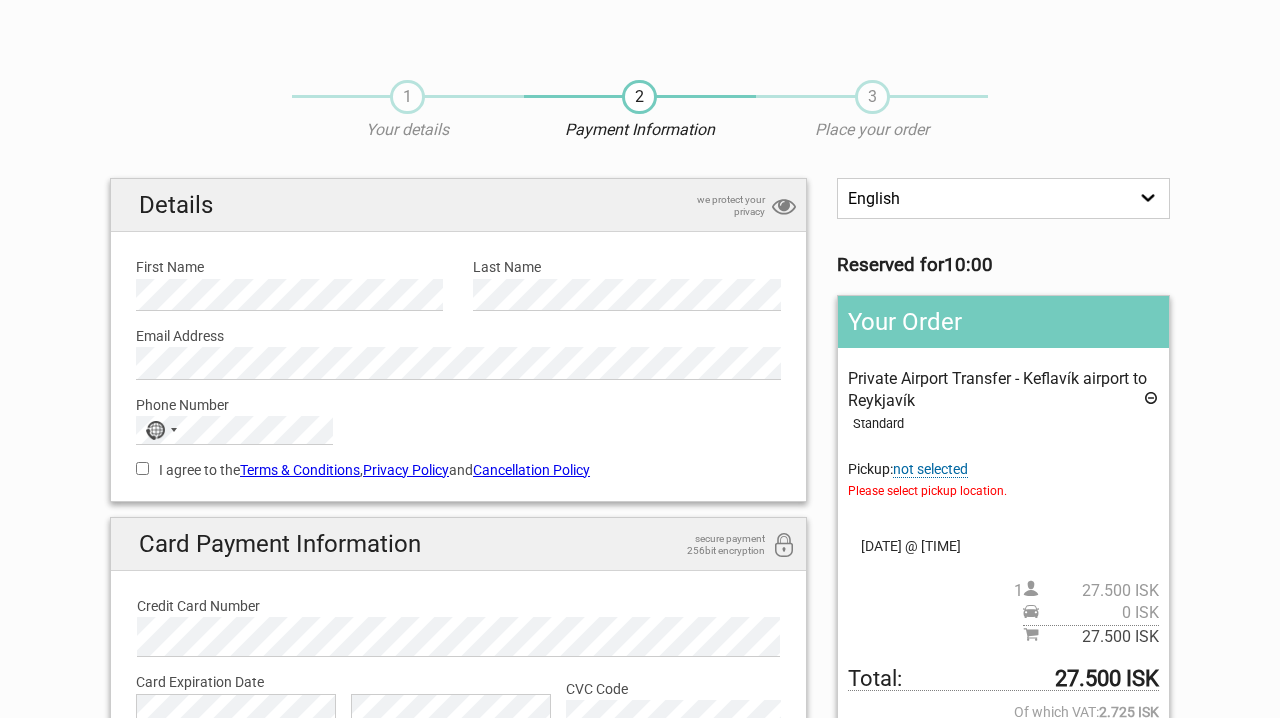 scroll, scrollTop: 0, scrollLeft: 0, axis: both 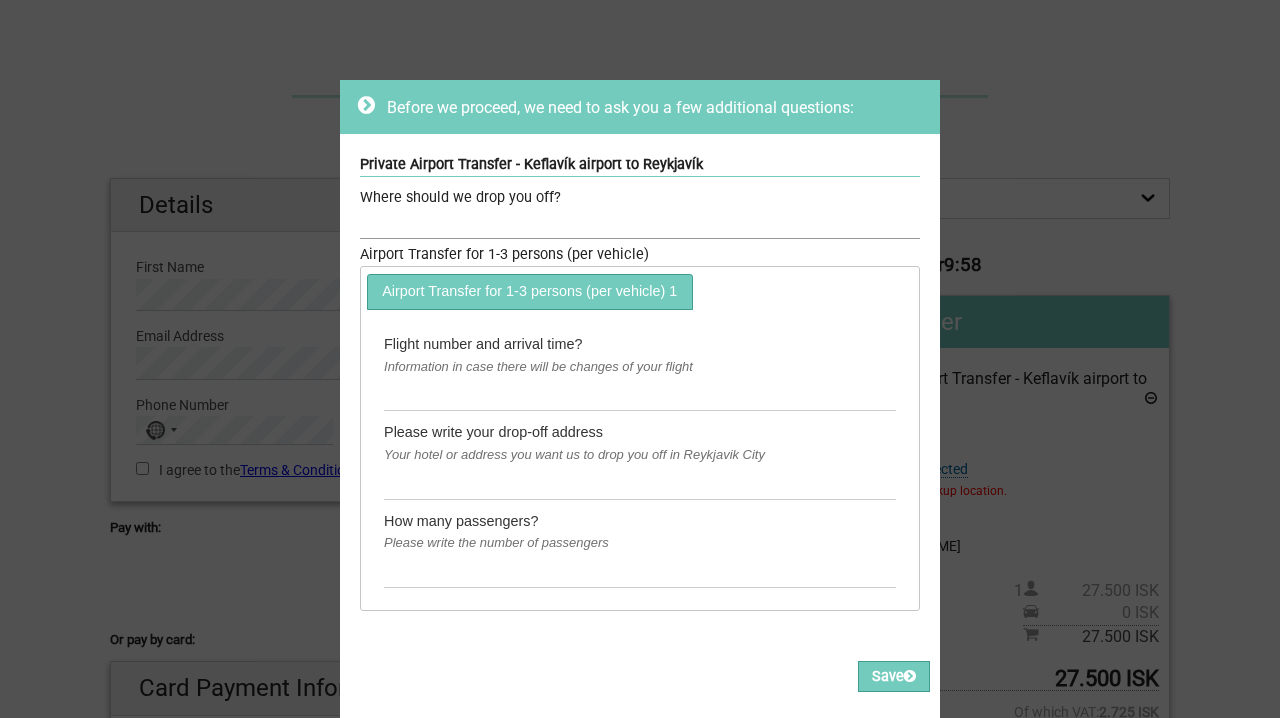 click at bounding box center [640, 224] 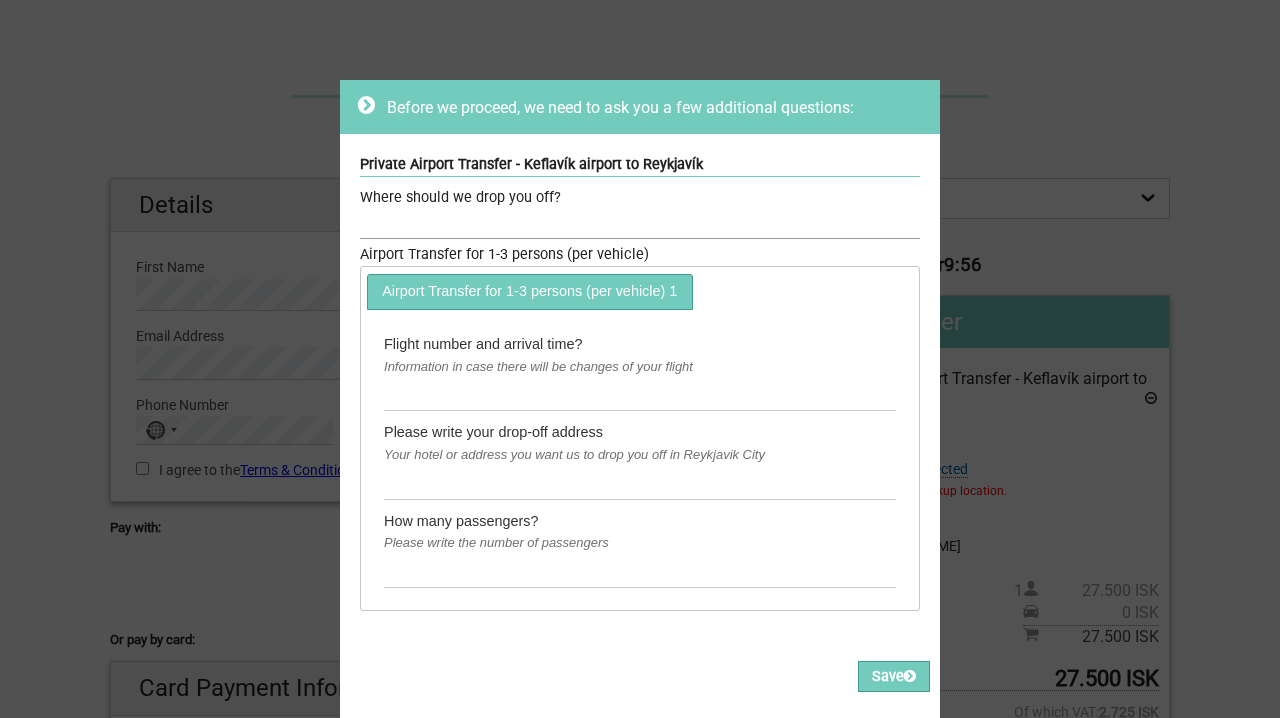 paste on "Hilton Reykjavik Nordica" 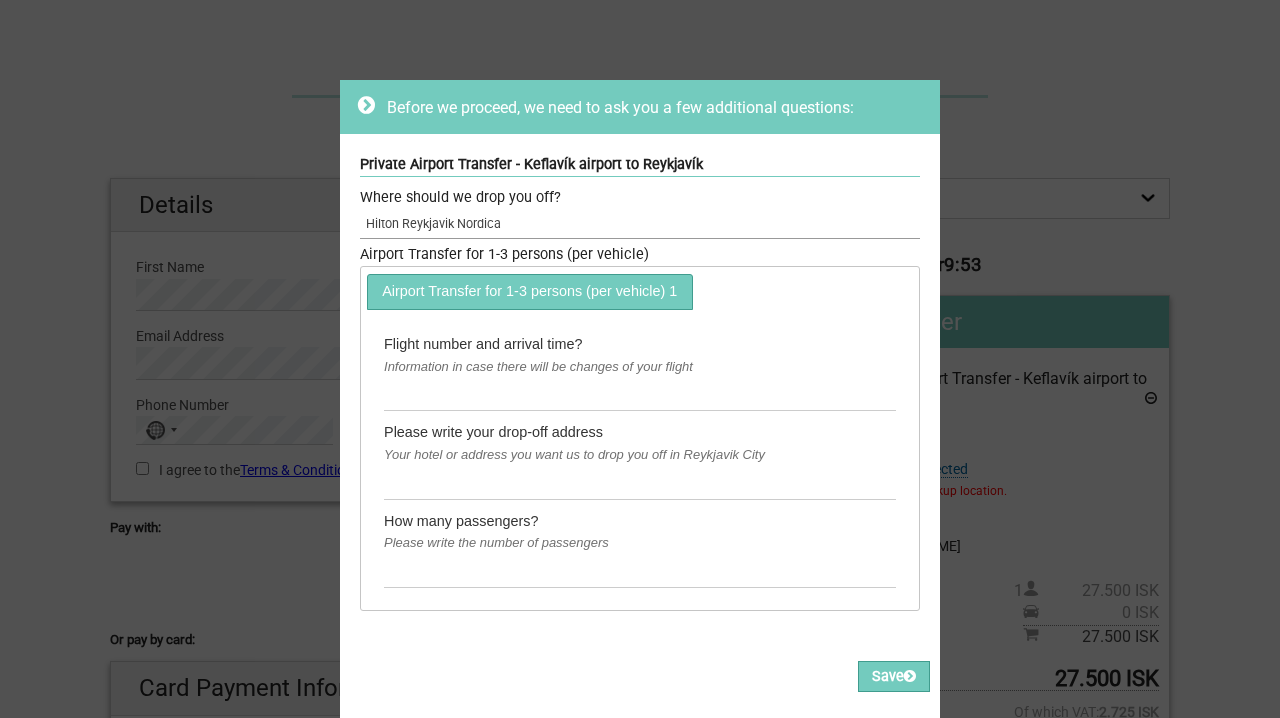 type on "Hilton Reykjavik Nordica" 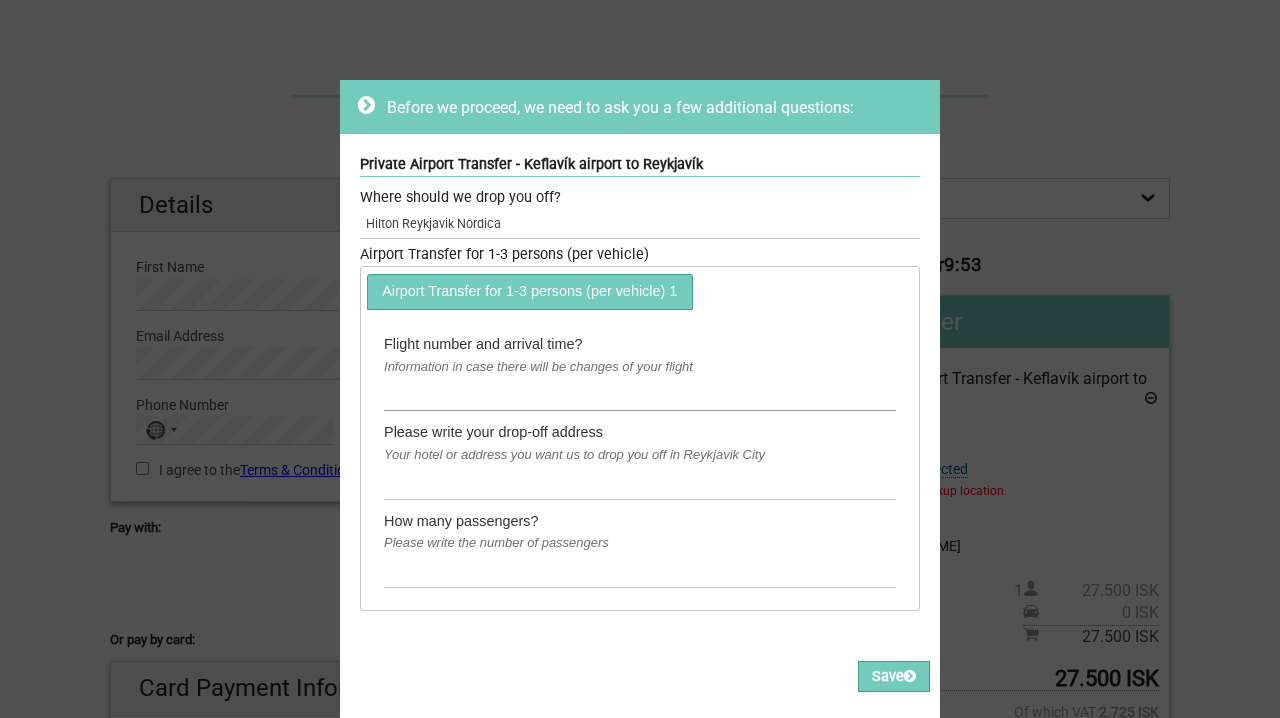 click at bounding box center [640, 394] 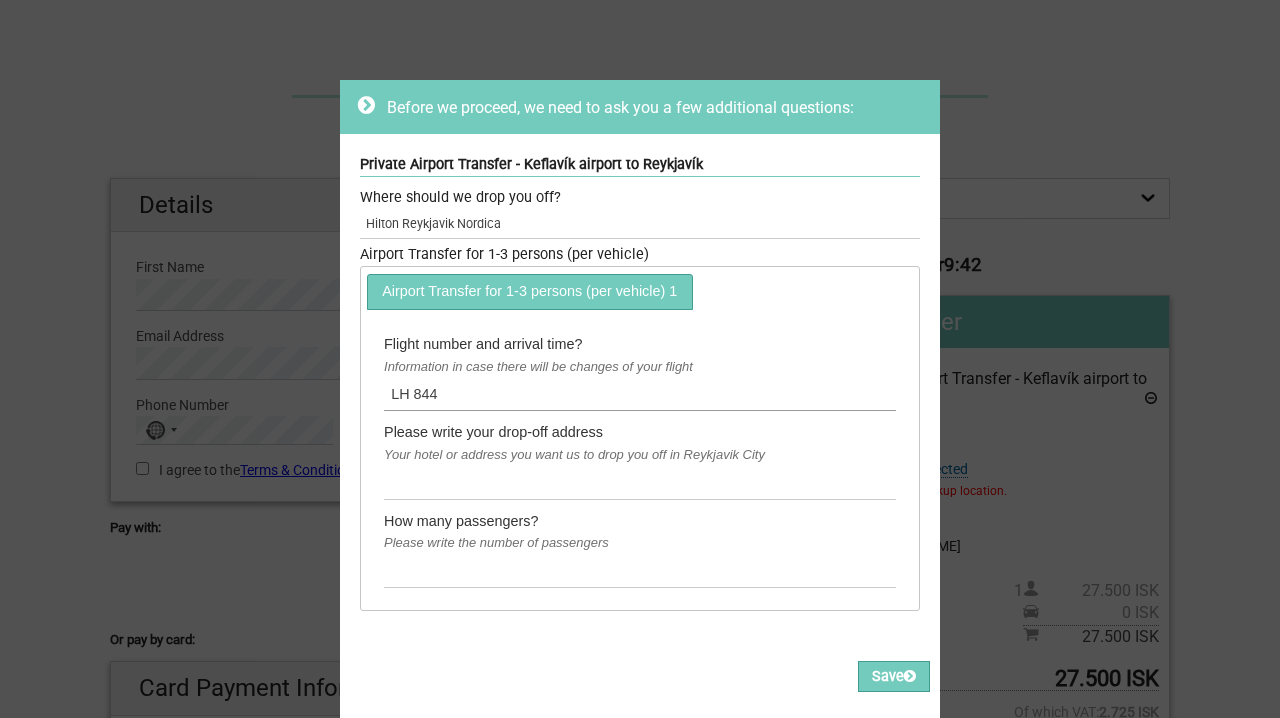 type on "LH 844" 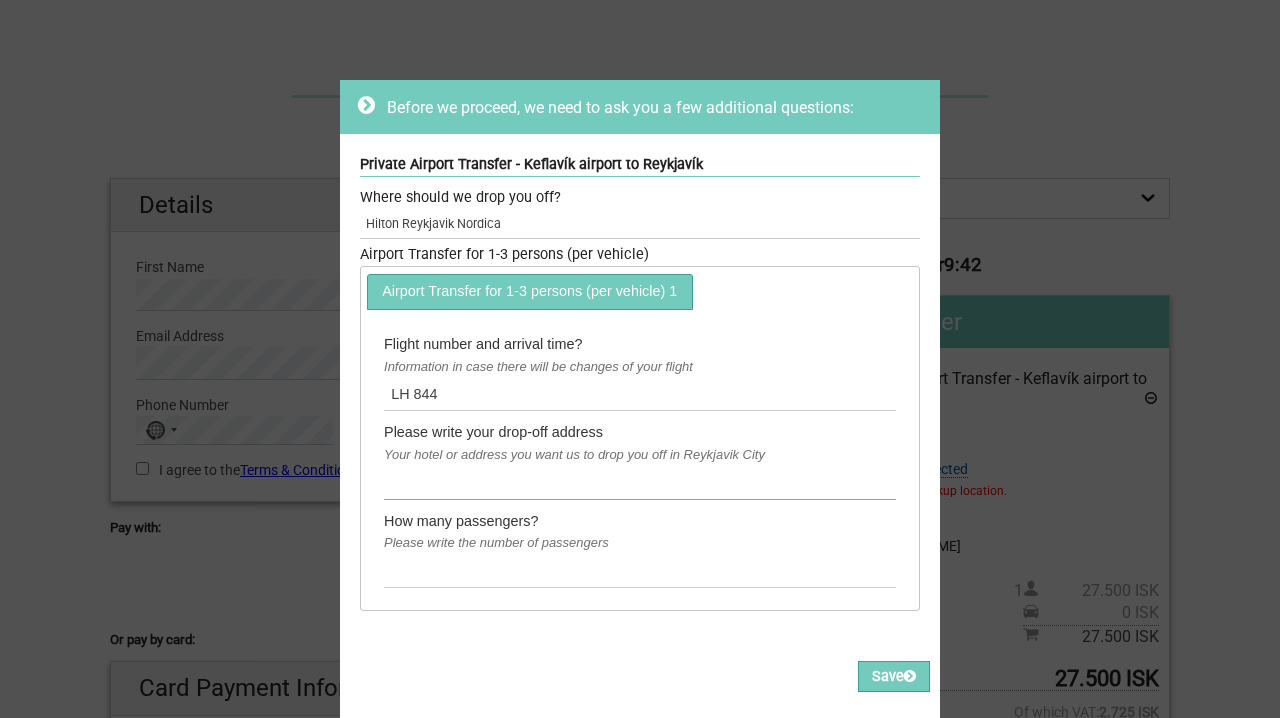 click at bounding box center [640, 482] 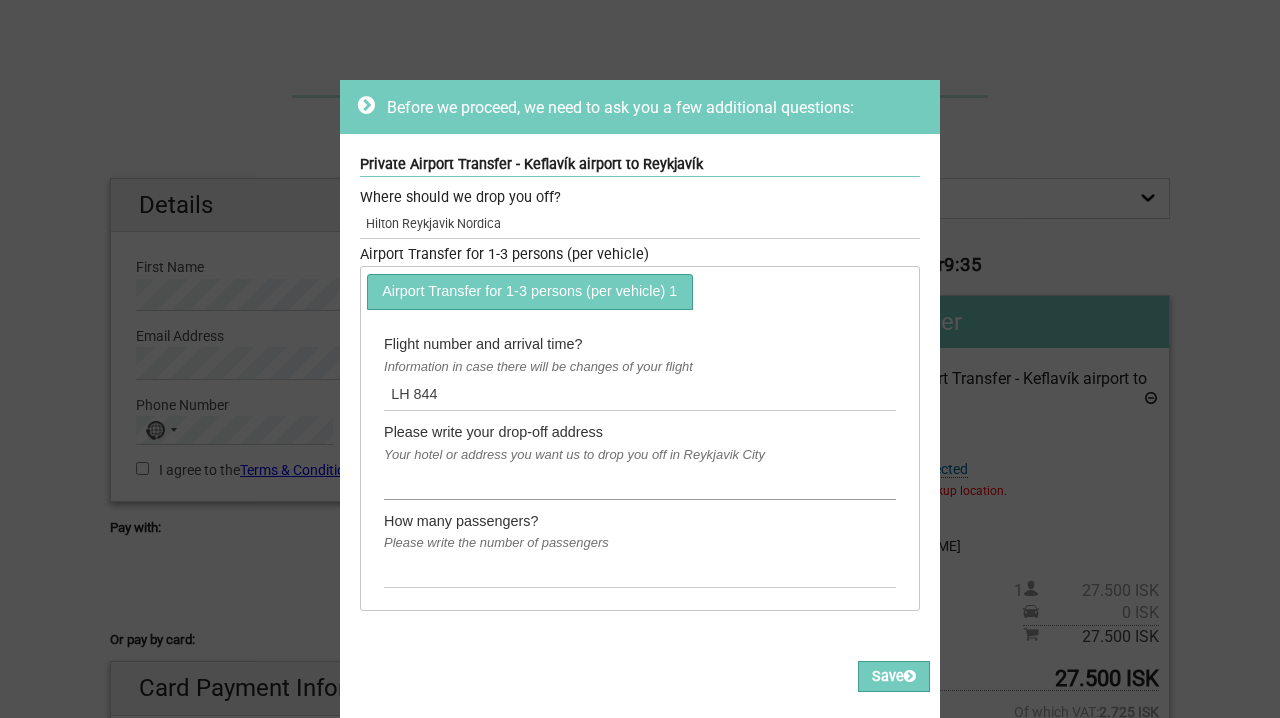 paste on "Hilton Reykjavik Nordica" 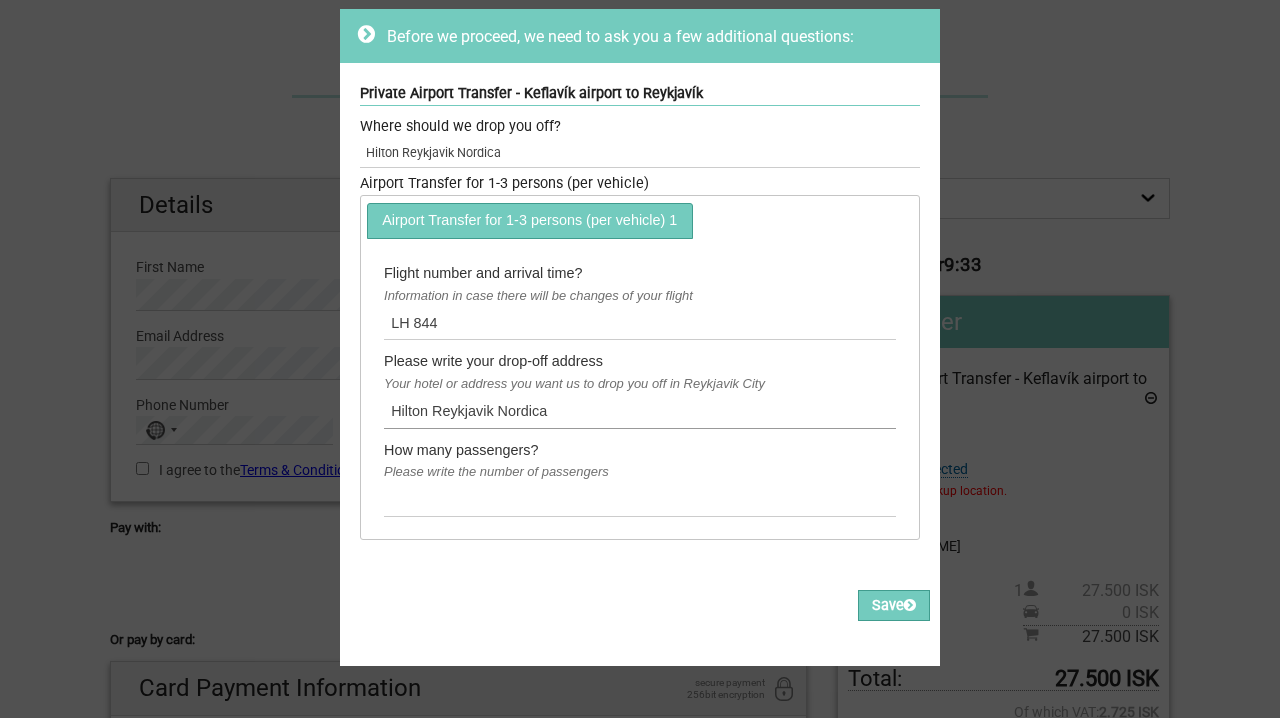 scroll, scrollTop: 69, scrollLeft: 0, axis: vertical 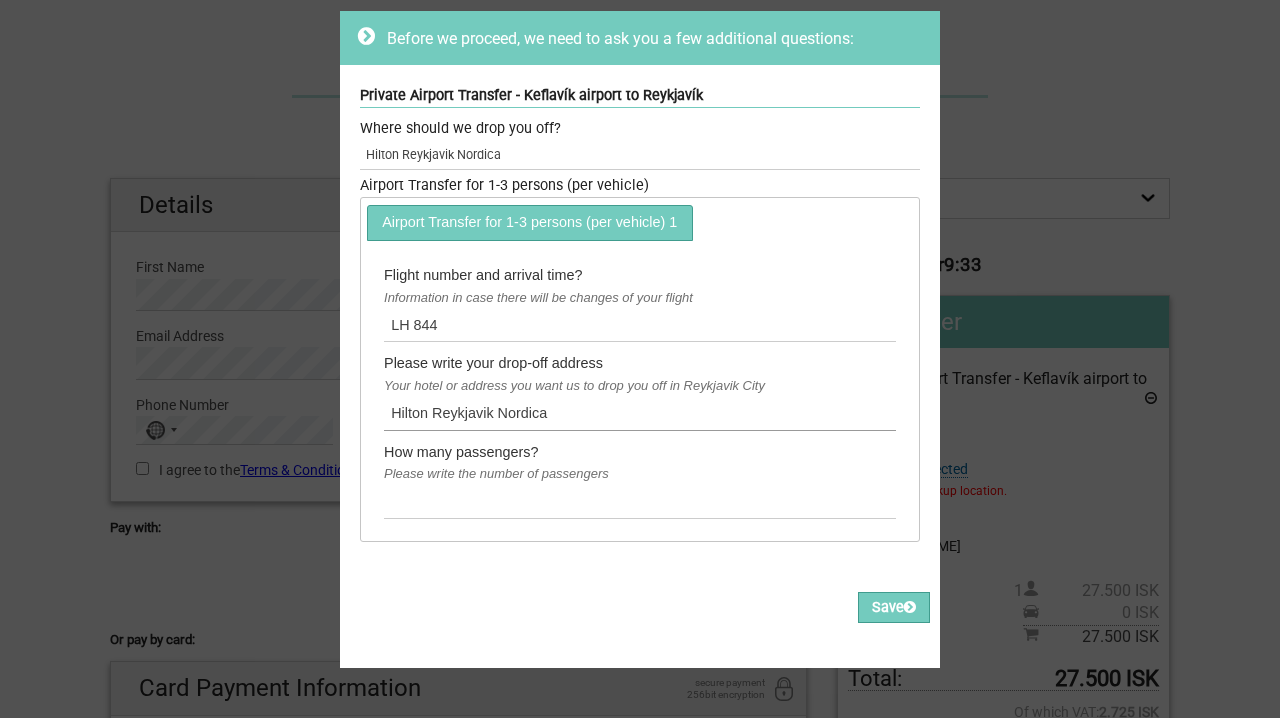 type on "Hilton Reykjavik Nordica" 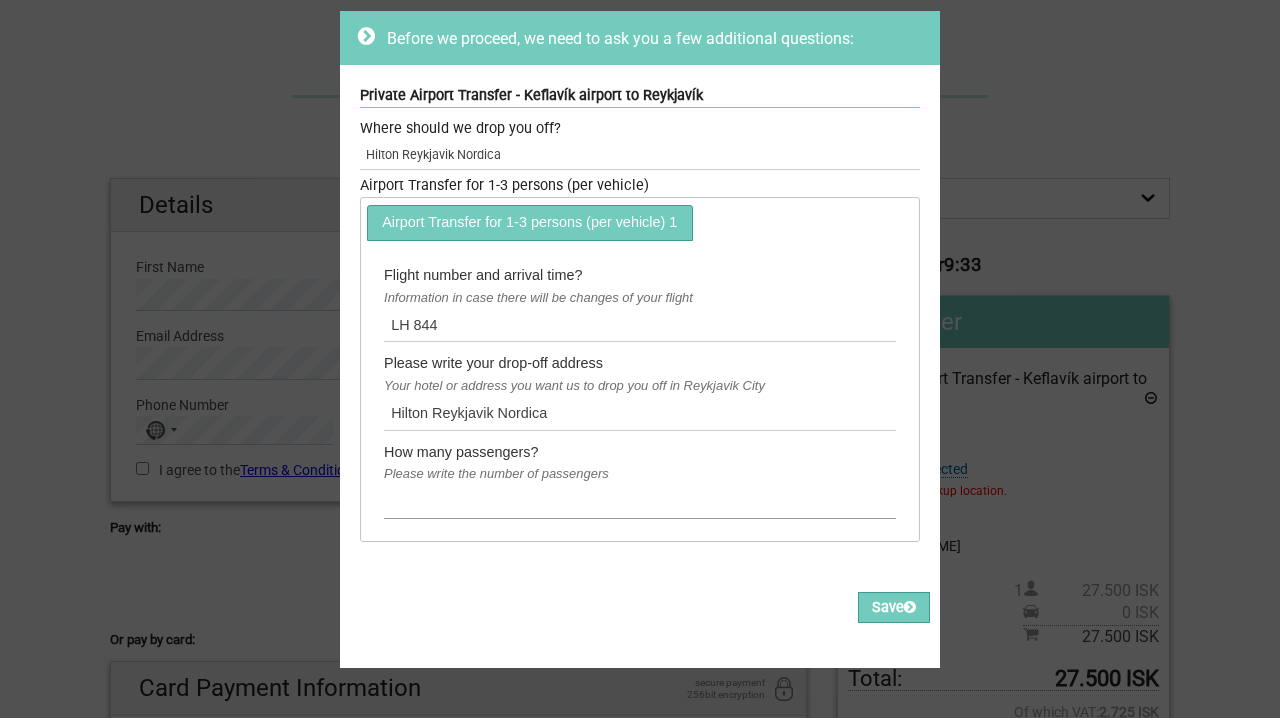 click at bounding box center [640, 501] 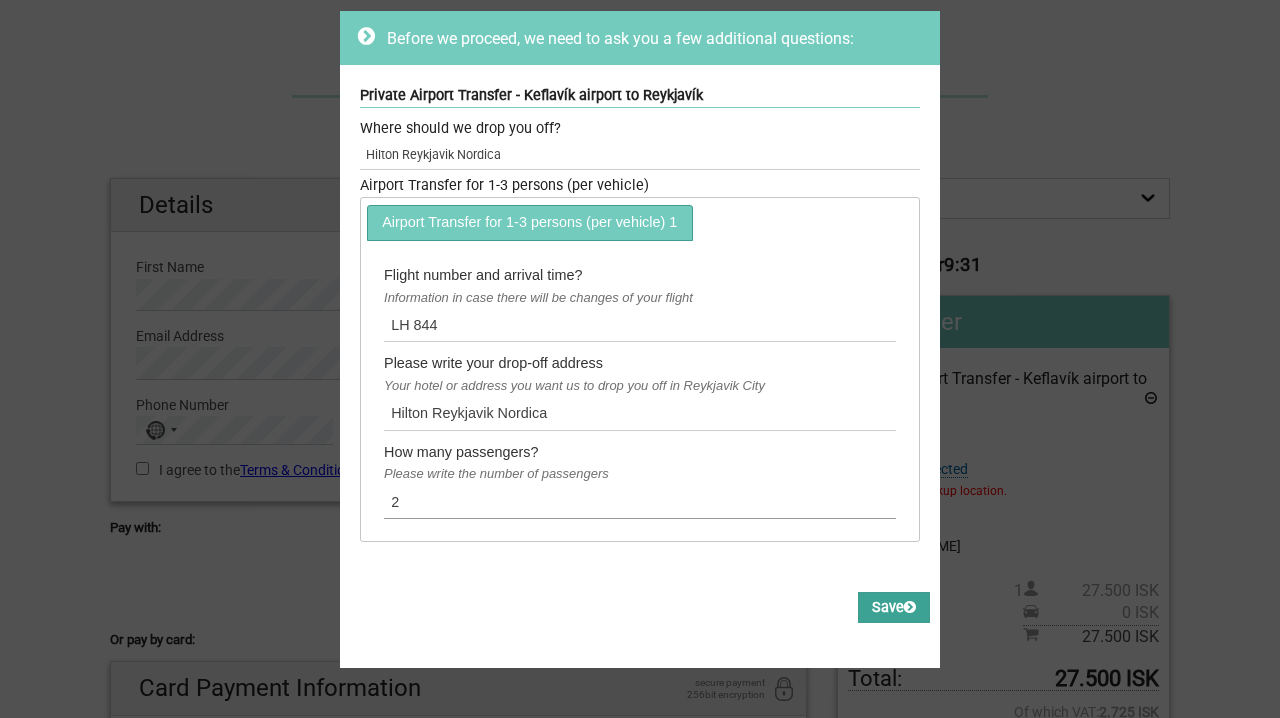 type on "2" 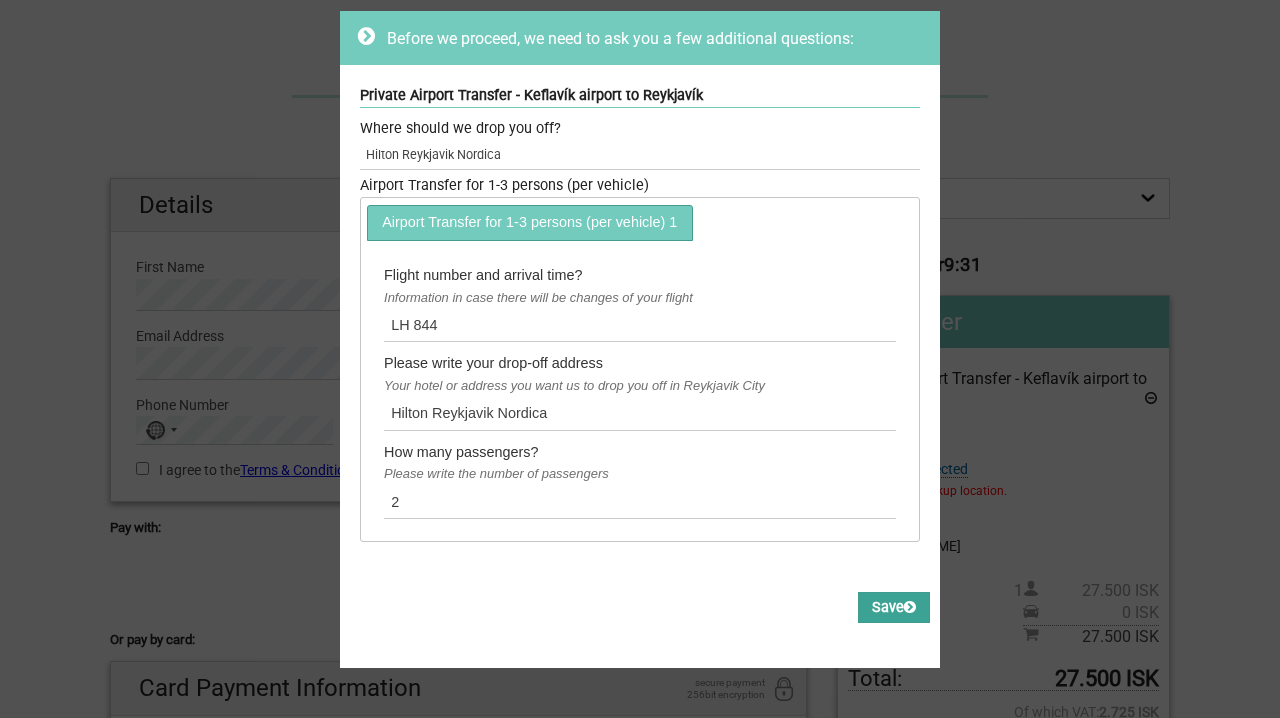 click on "Save" at bounding box center (894, 607) 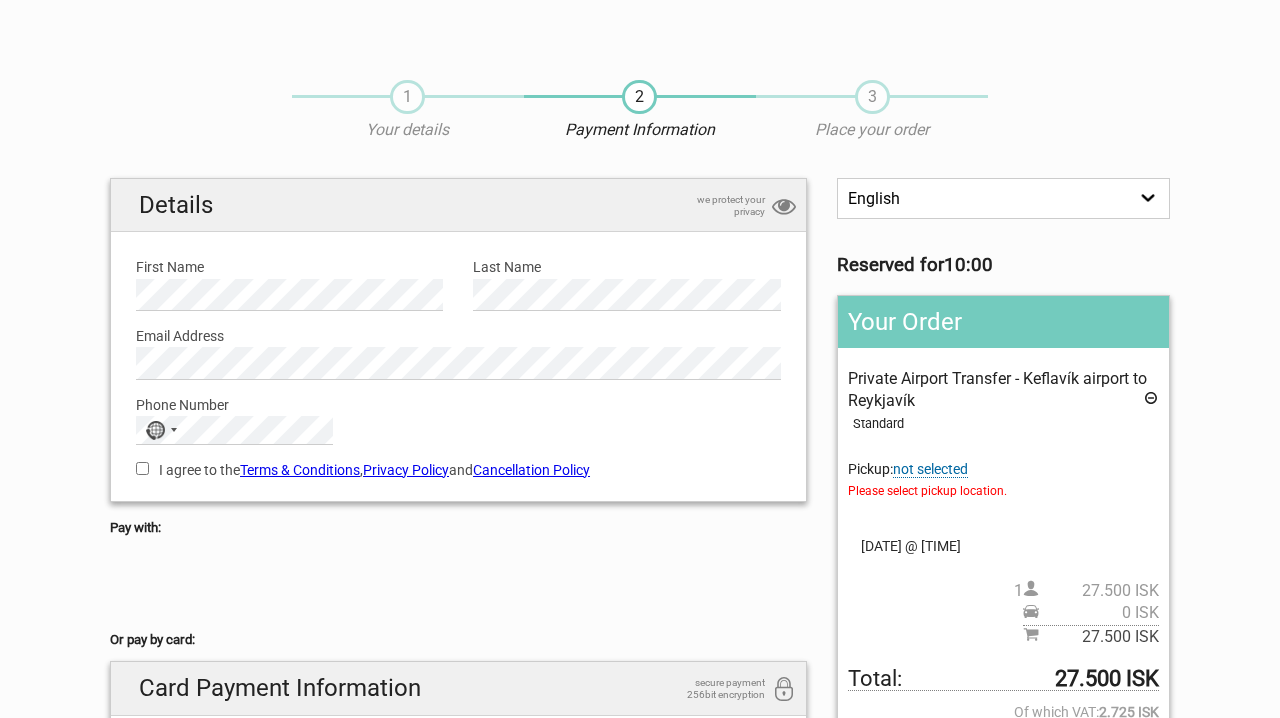 scroll, scrollTop: 0, scrollLeft: 0, axis: both 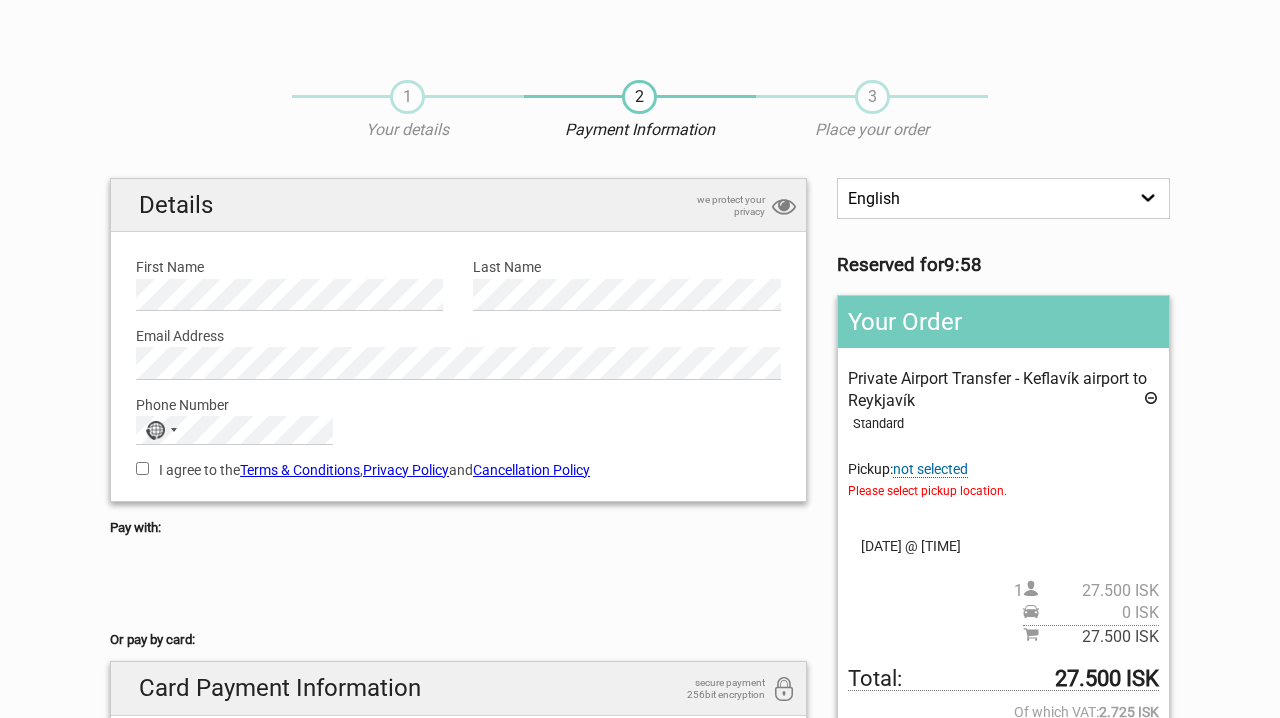 click on "not selected" at bounding box center (930, 469) 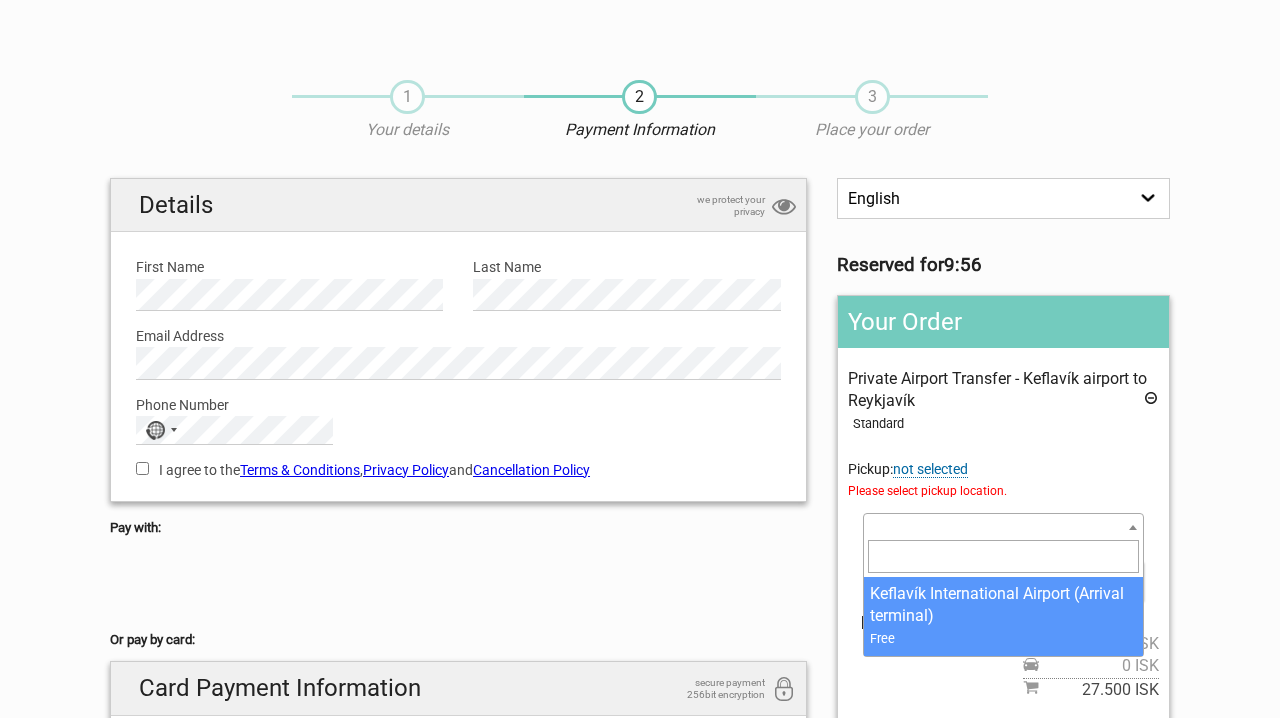 click at bounding box center (1003, 527) 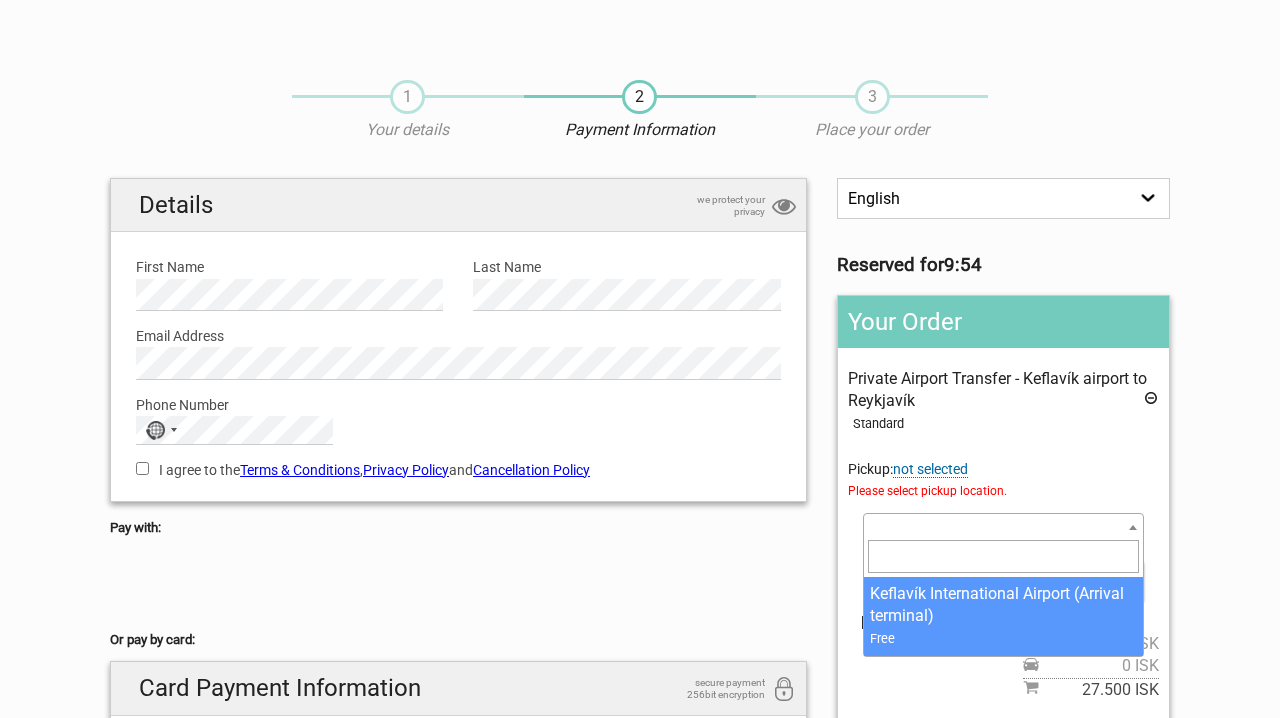 select on "126627" 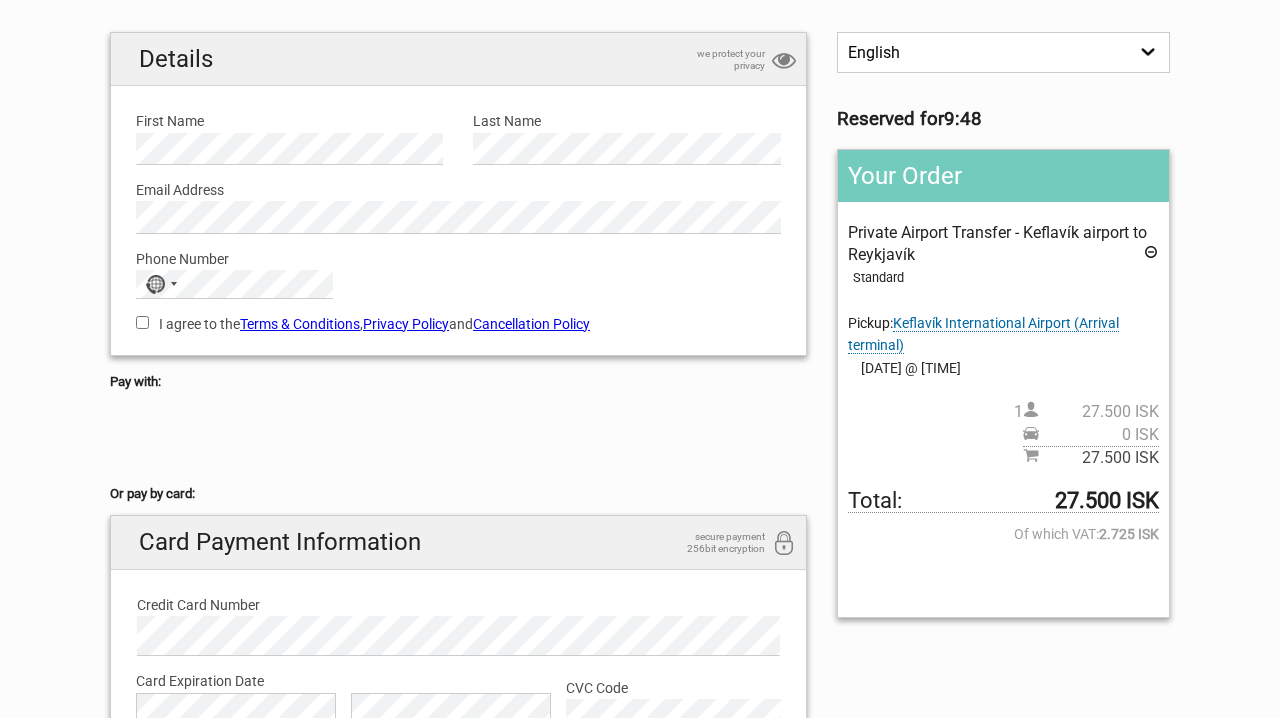 scroll, scrollTop: 129, scrollLeft: 0, axis: vertical 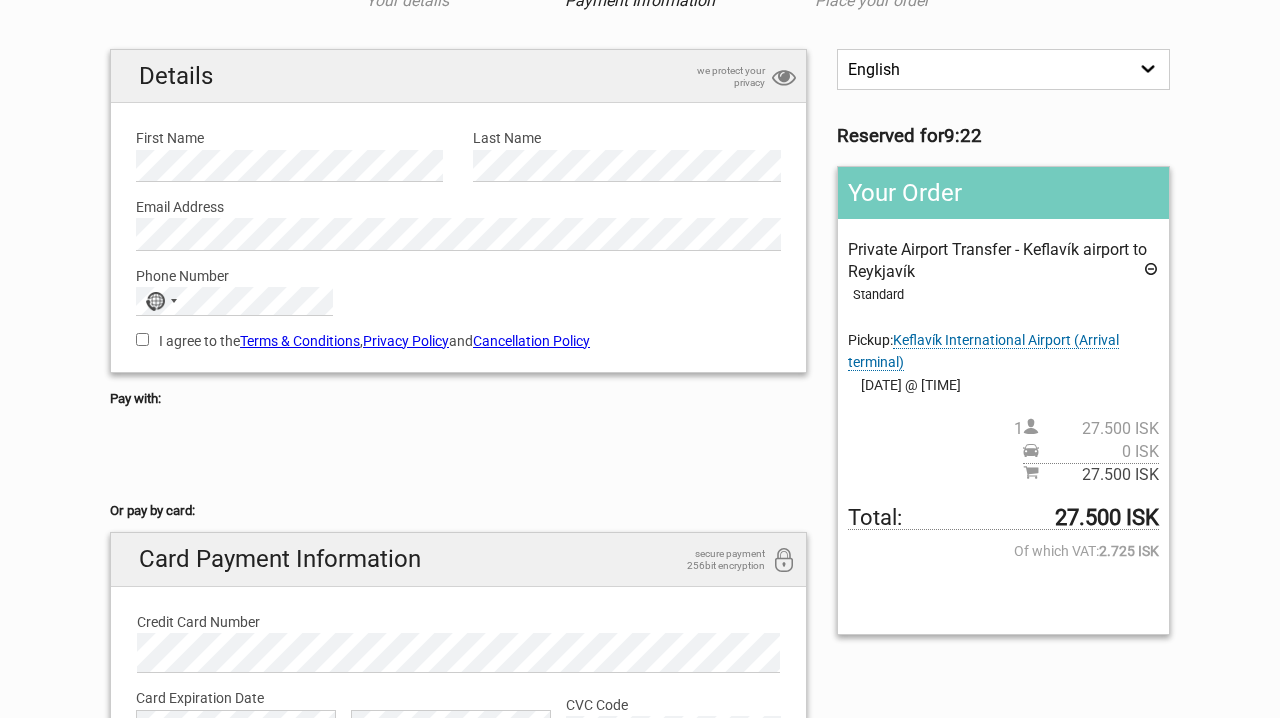 type 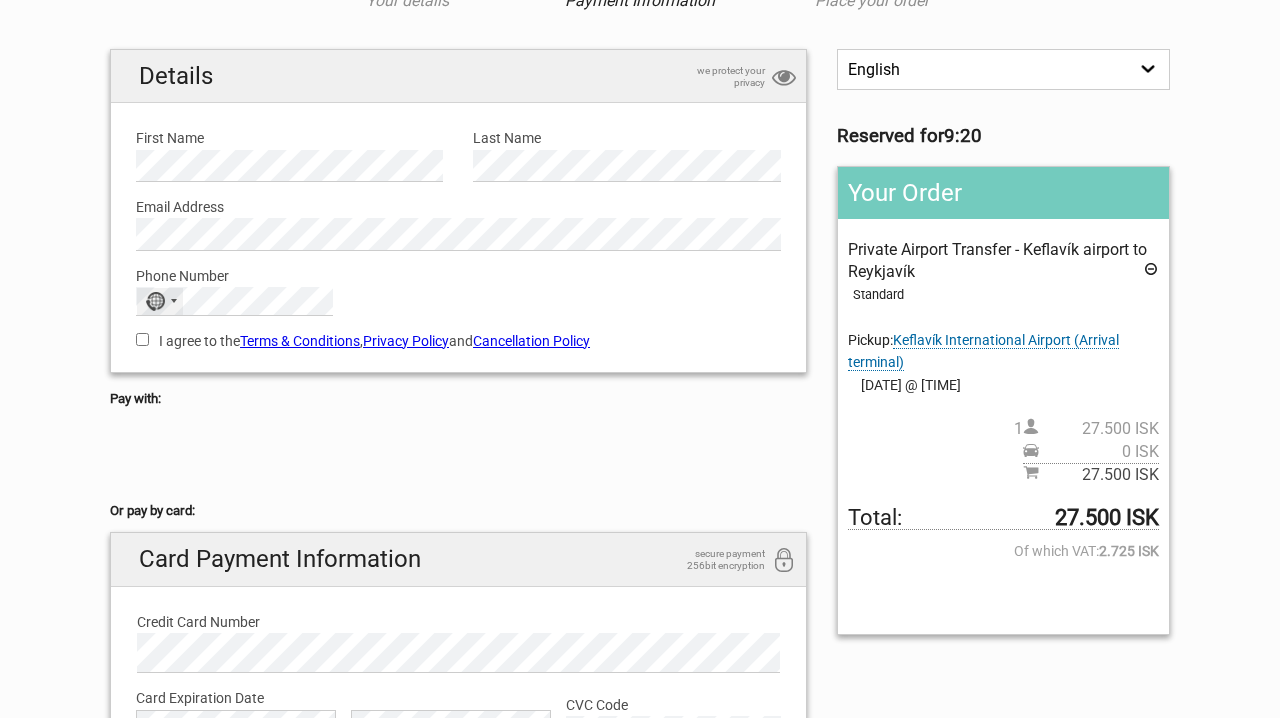 click on "No country selected" at bounding box center (160, 301) 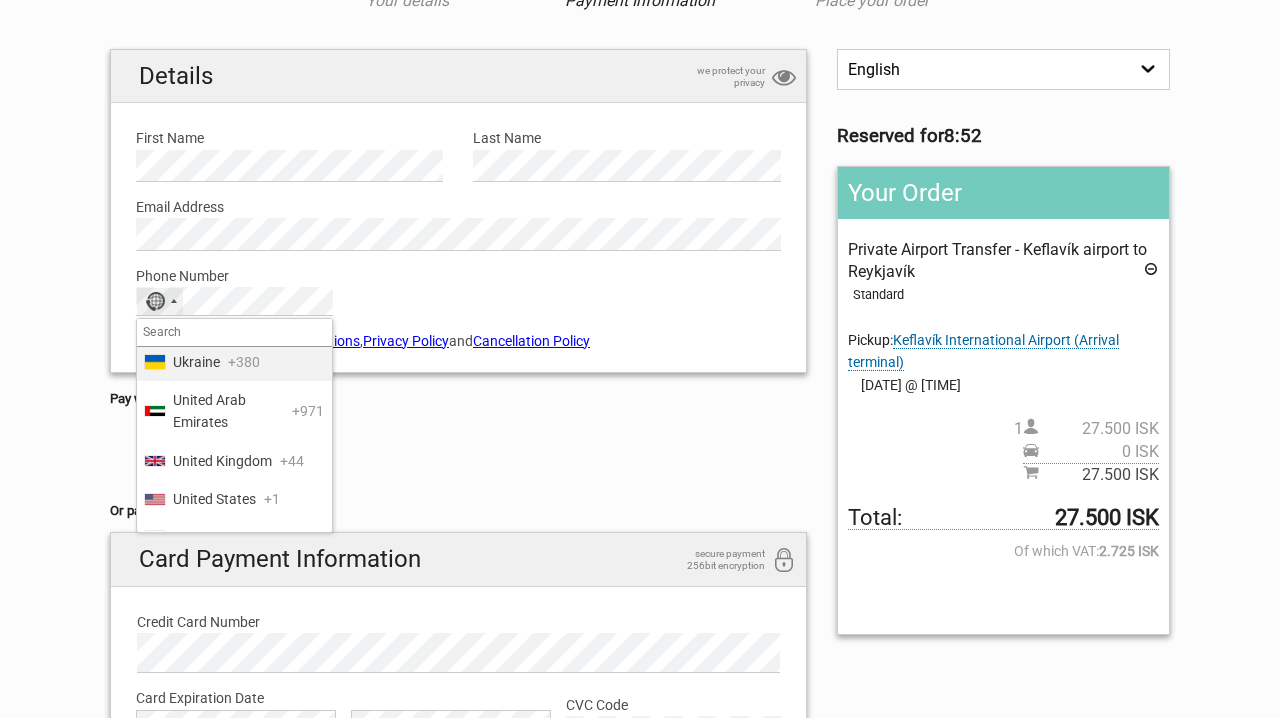 scroll, scrollTop: 9109, scrollLeft: 0, axis: vertical 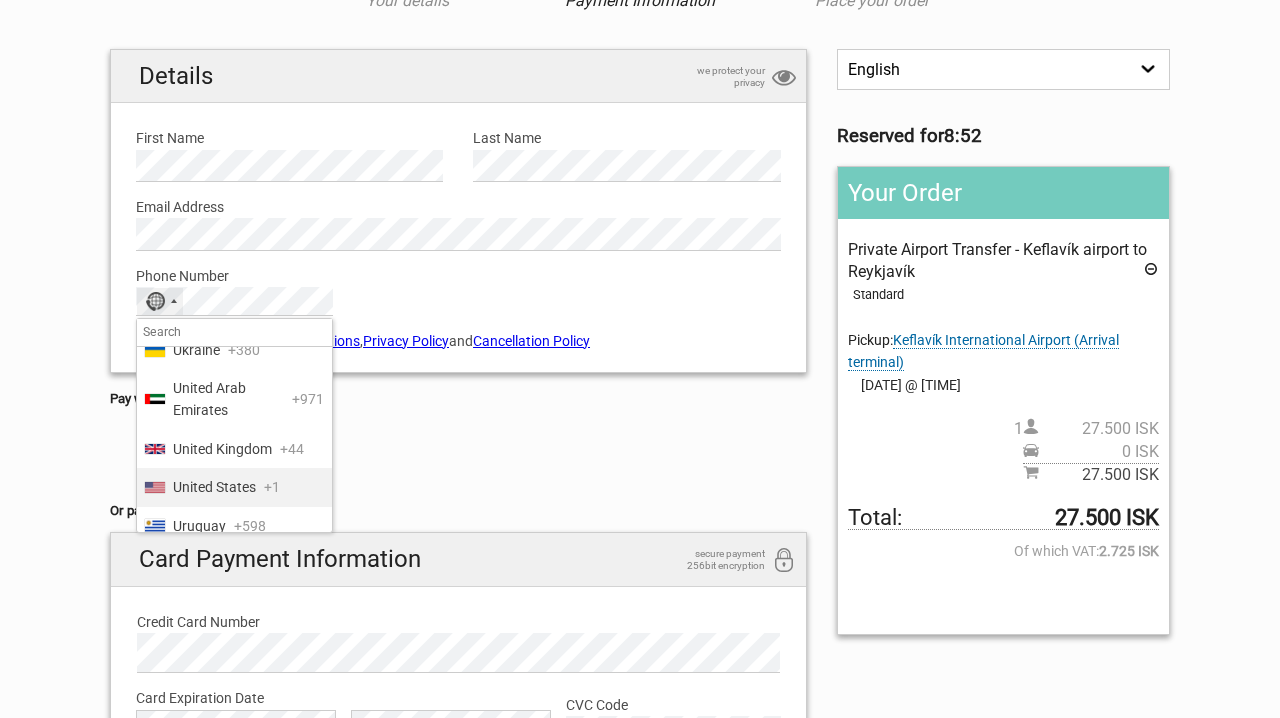 click on "United States" at bounding box center [214, 487] 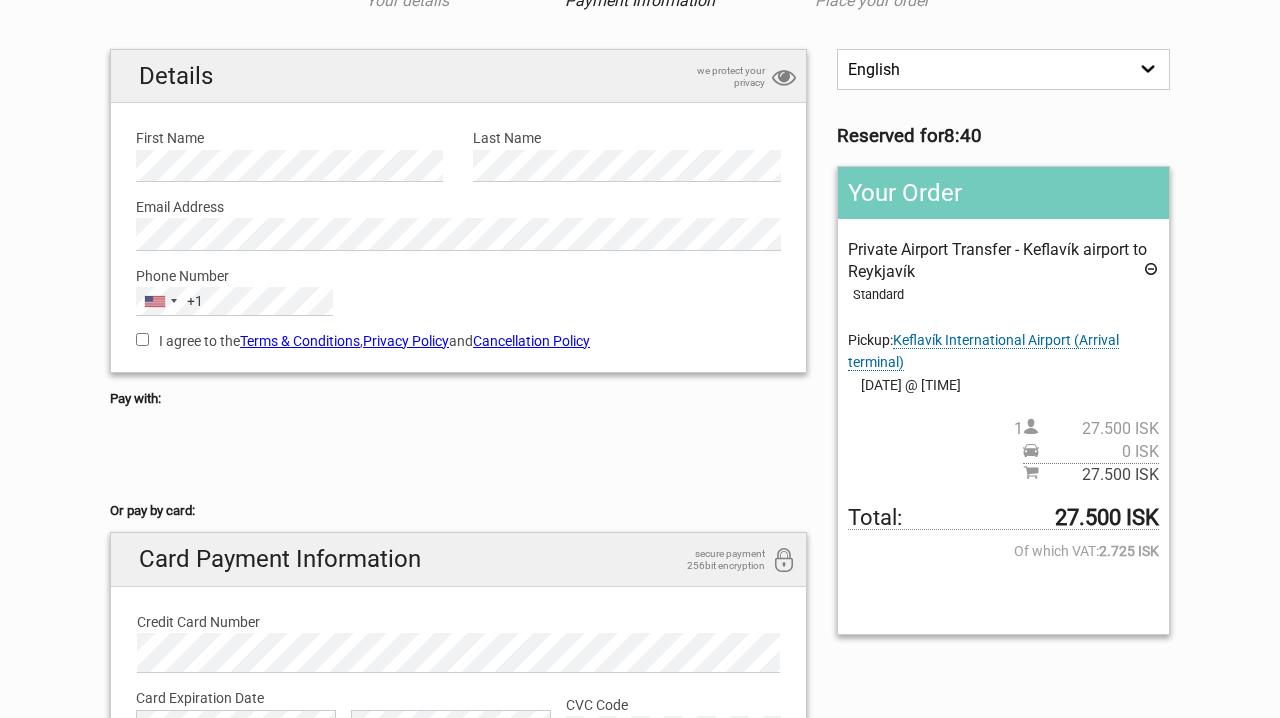 click on "I agree to the  Terms & Conditions ,  Privacy Policy  and  Cancellation Policy" at bounding box center (142, 339) 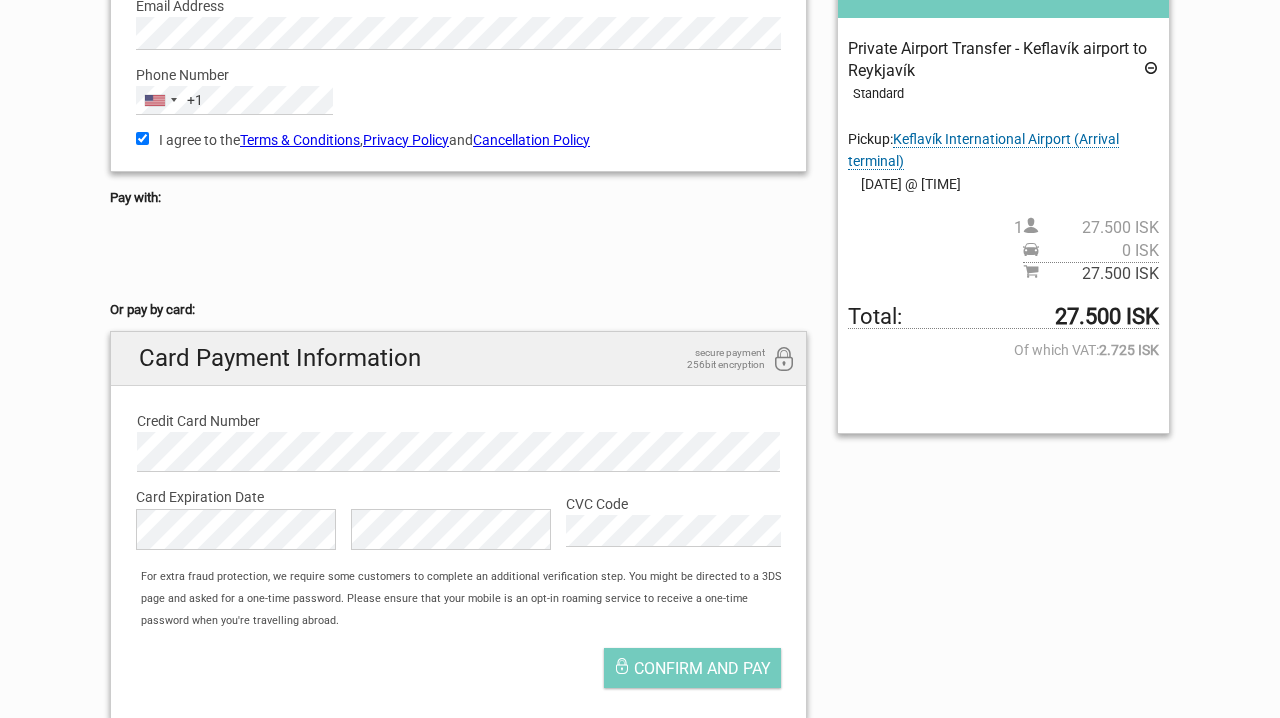 scroll, scrollTop: 343, scrollLeft: 0, axis: vertical 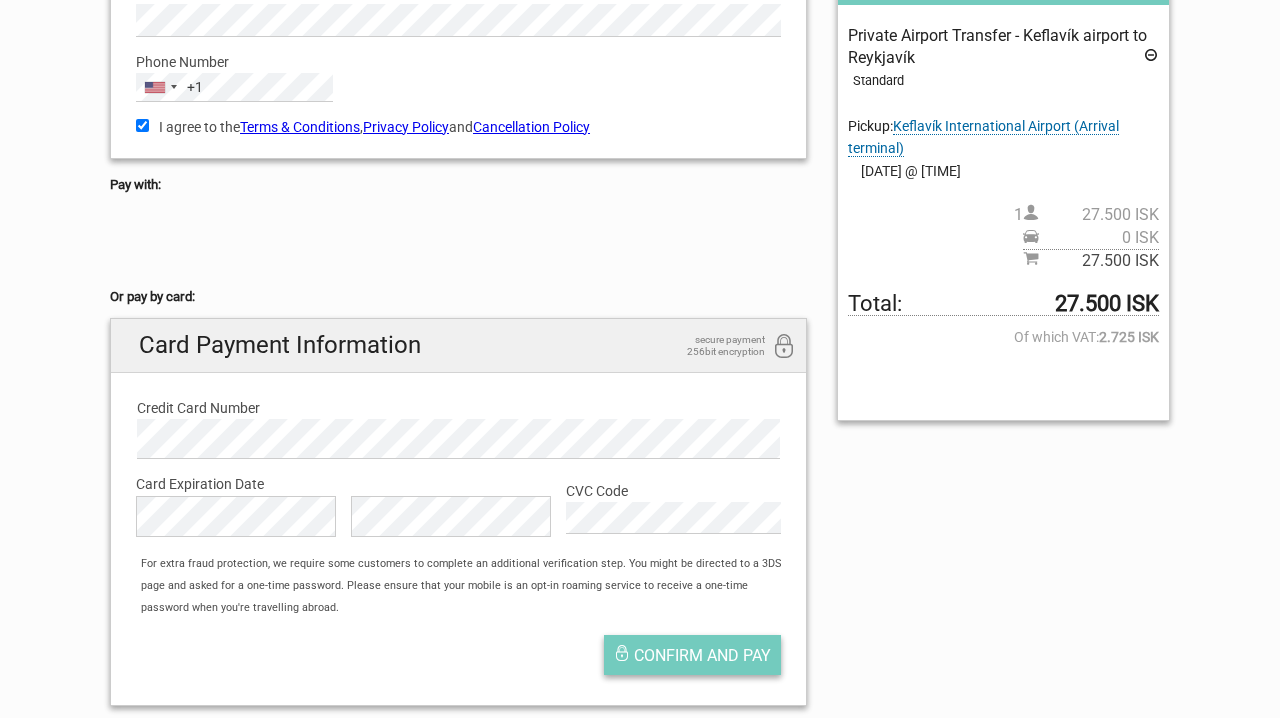 click on "Confirm and pay" at bounding box center [702, 655] 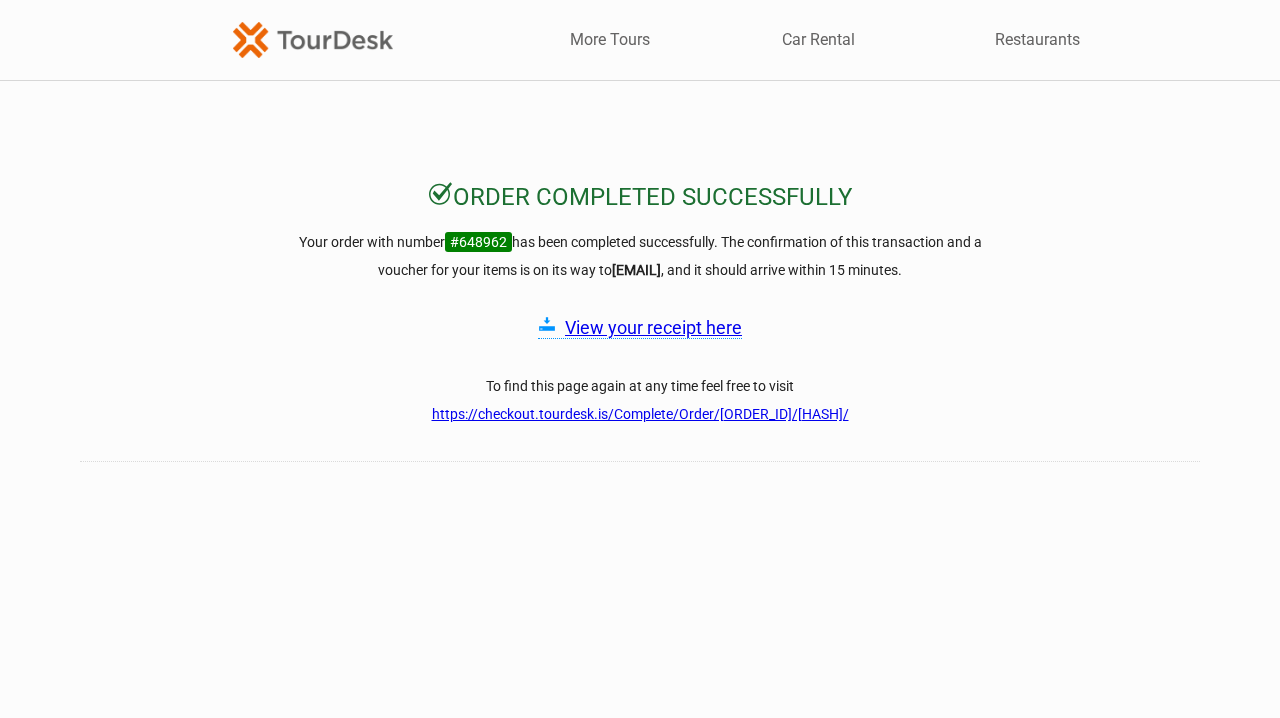 scroll, scrollTop: 0, scrollLeft: 0, axis: both 